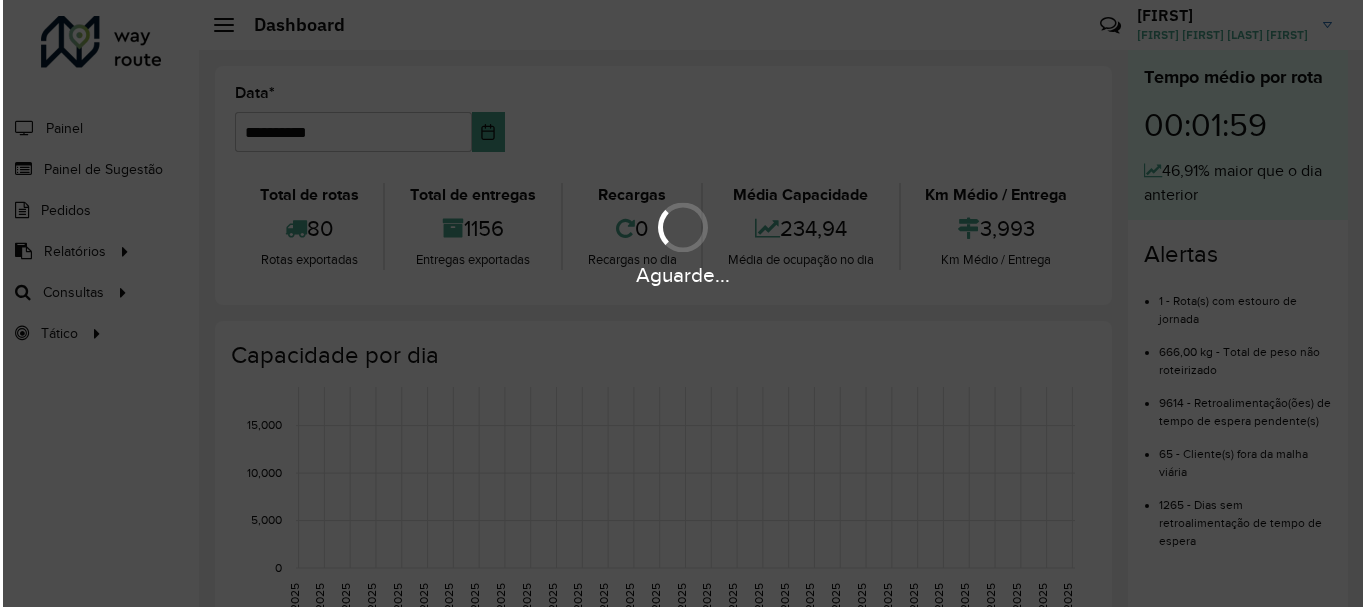 scroll, scrollTop: 0, scrollLeft: 0, axis: both 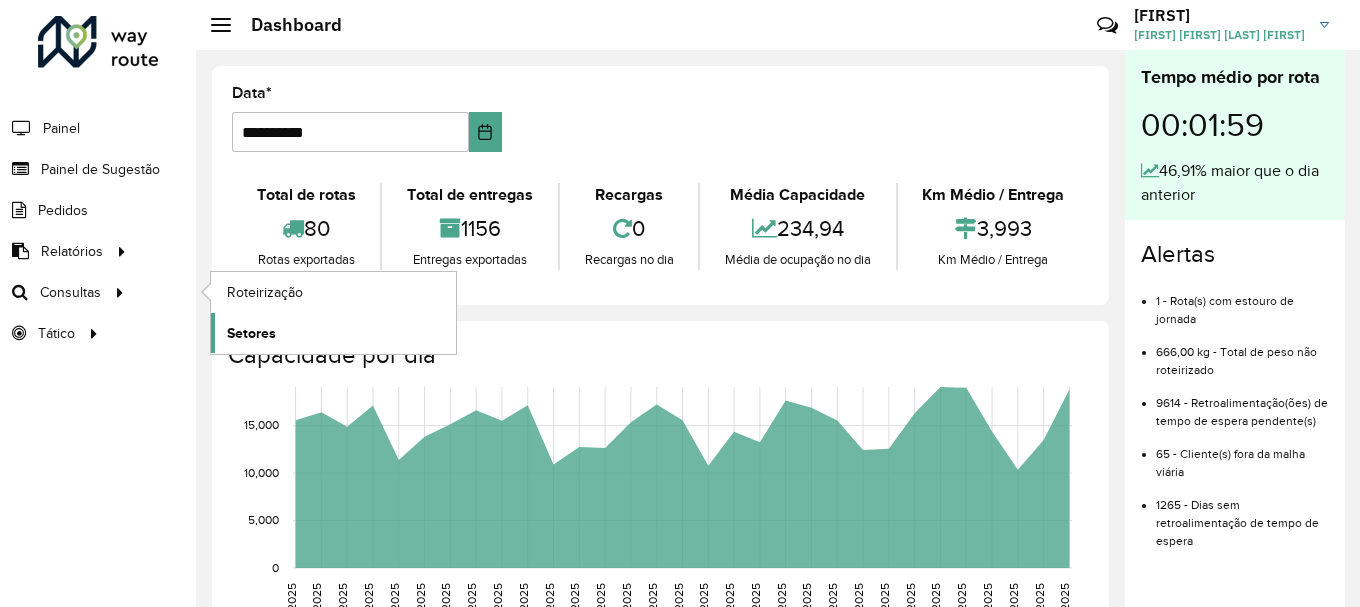 click on "Setores" 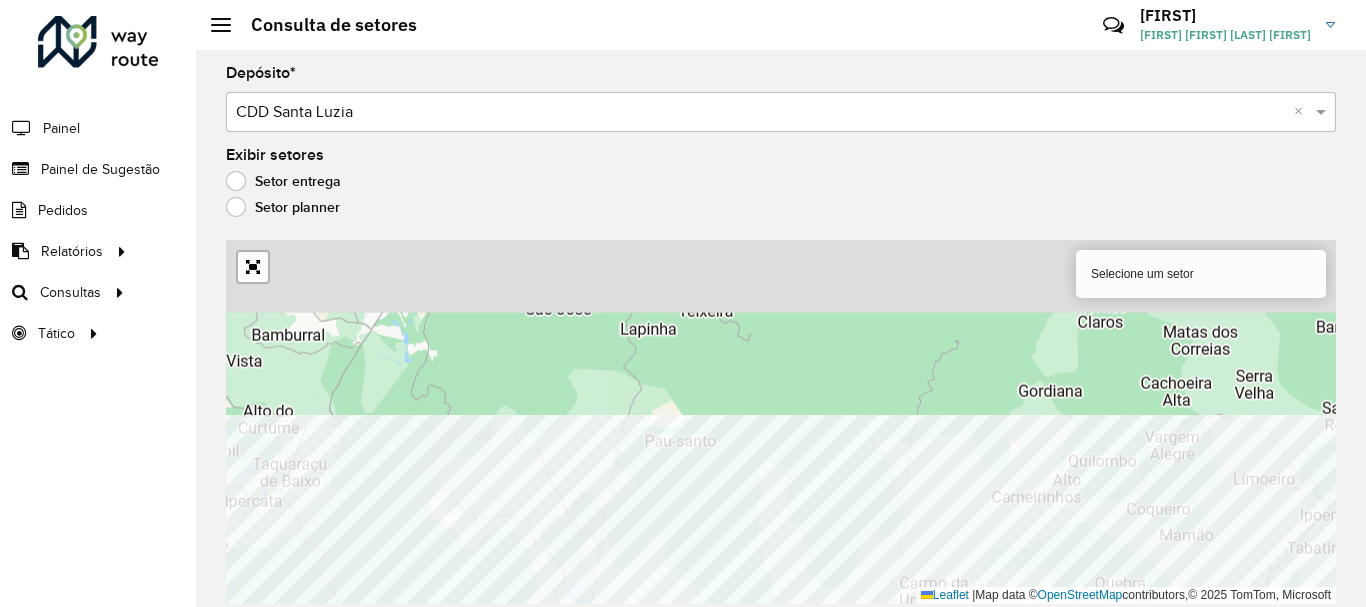 click on "Aguarde...  Pop-up bloqueado!  Seu navegador bloqueou automáticamente a abertura de uma nova janela.   Acesse as configurações e adicione o endereço do sistema a lista de permissão.   Fechar  Roteirizador AmbevTech Painel Painel de Sugestão Pedidos Relatórios Clientes Clientes fora malha Edição tempo atendimento Indicadores roteirização Pedidos agrupados Pedidos não Roteirizados Romaneio Roteirização Setor Veículos Consultas Roteirização Setores Tático Análise de Sessões Service Time Consulta de setores  Críticas? Dúvidas? Elogios? Sugestões? Entre em contato conosco!  [FIRST] [FIRST] [LAST] [FIRST]  Depósito  * Selecione um depósito × CDD [CITY] ×  Exibir setores   Setor entrega   Setor planner   Selecione um setor   Leaflet   |  Map data ©  OpenStreetMap  contributors,© 2025 TomTom, Microsoft Erro de conexão  Você parece estar offline!
Verifique sua internet e atualize a página.  Tradução automática  Em caso de dúvidas, entre em contato com o suporte." at bounding box center [683, 303] 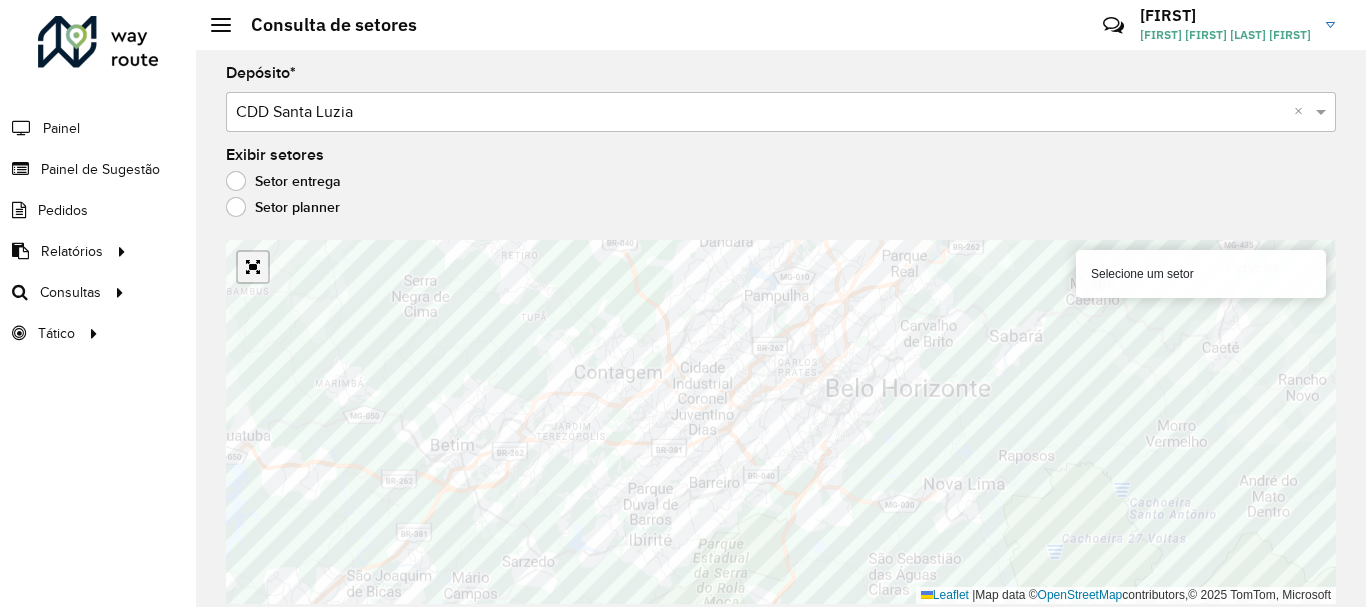 click at bounding box center (253, 267) 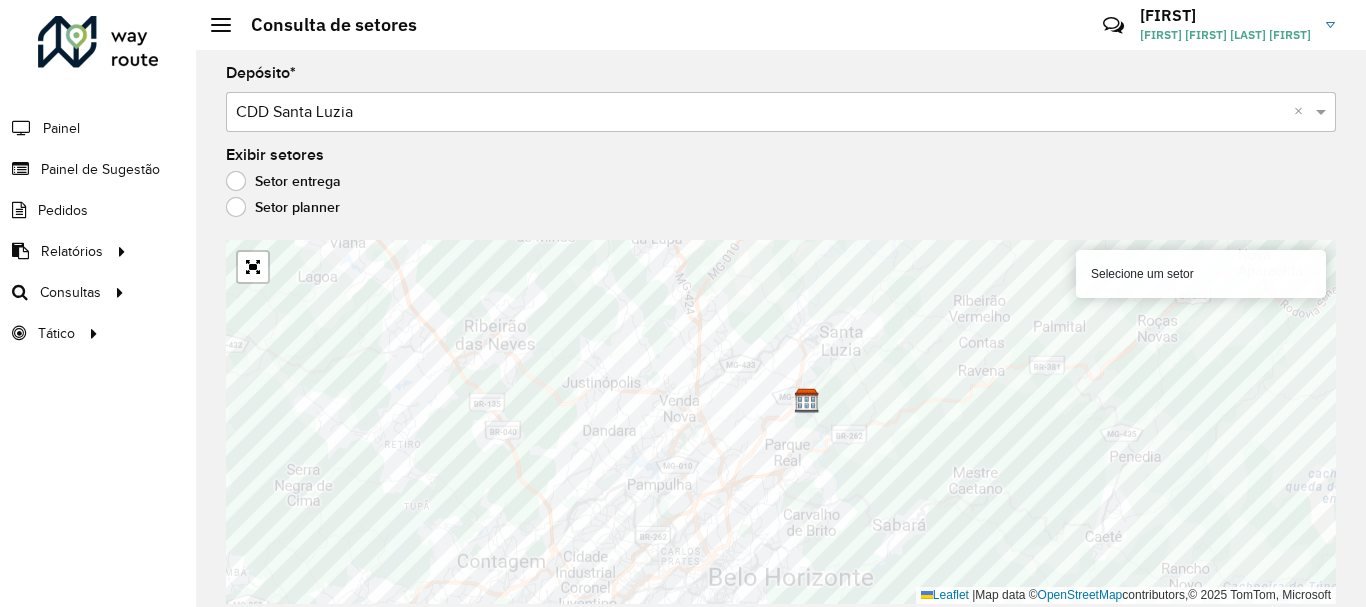 click on "Depósito  * Selecione um depósito × CDD Santa Luzia ×  Exibir setores   Setor entrega   Setor planner   Selecione um setor   Leaflet   |  Map data ©  OpenStreetMap  contributors,© 2025 TomTom, Microsoft" 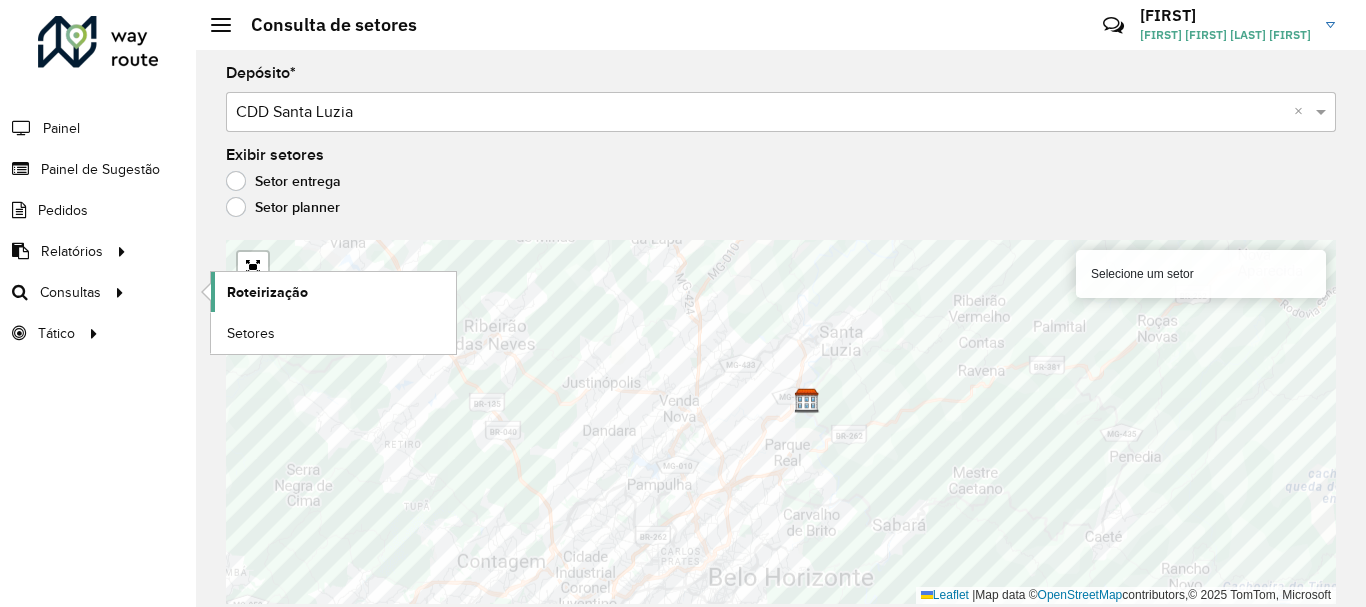 click on "Roteirização" 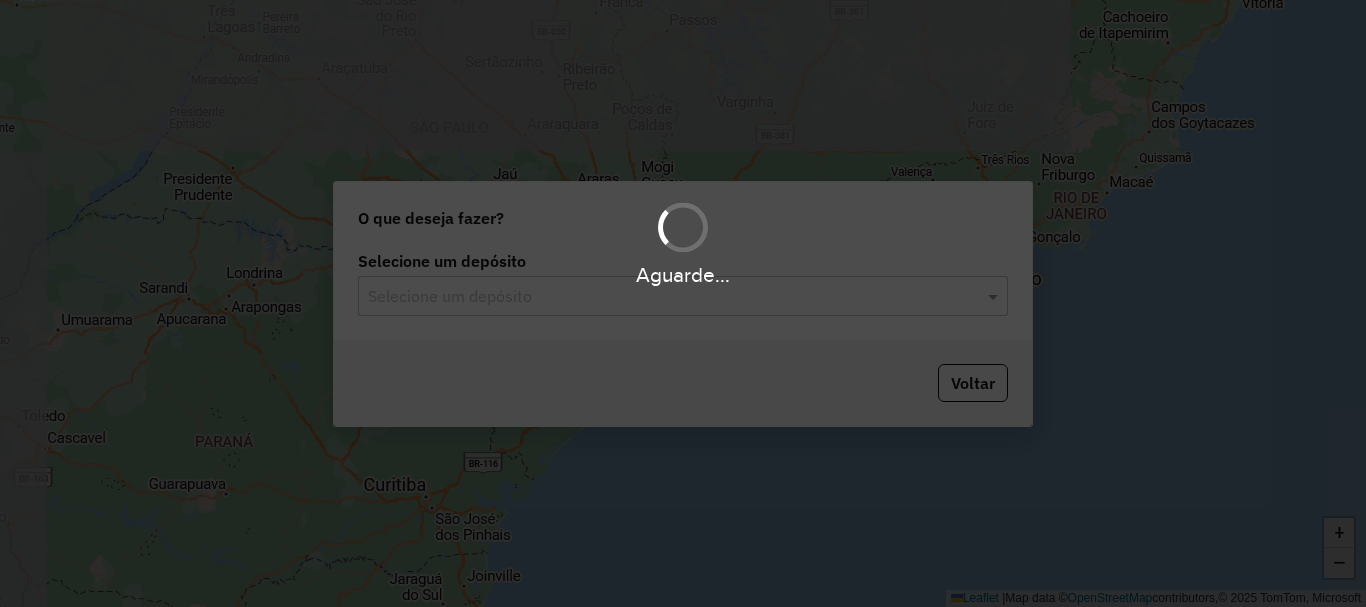 scroll, scrollTop: 0, scrollLeft: 0, axis: both 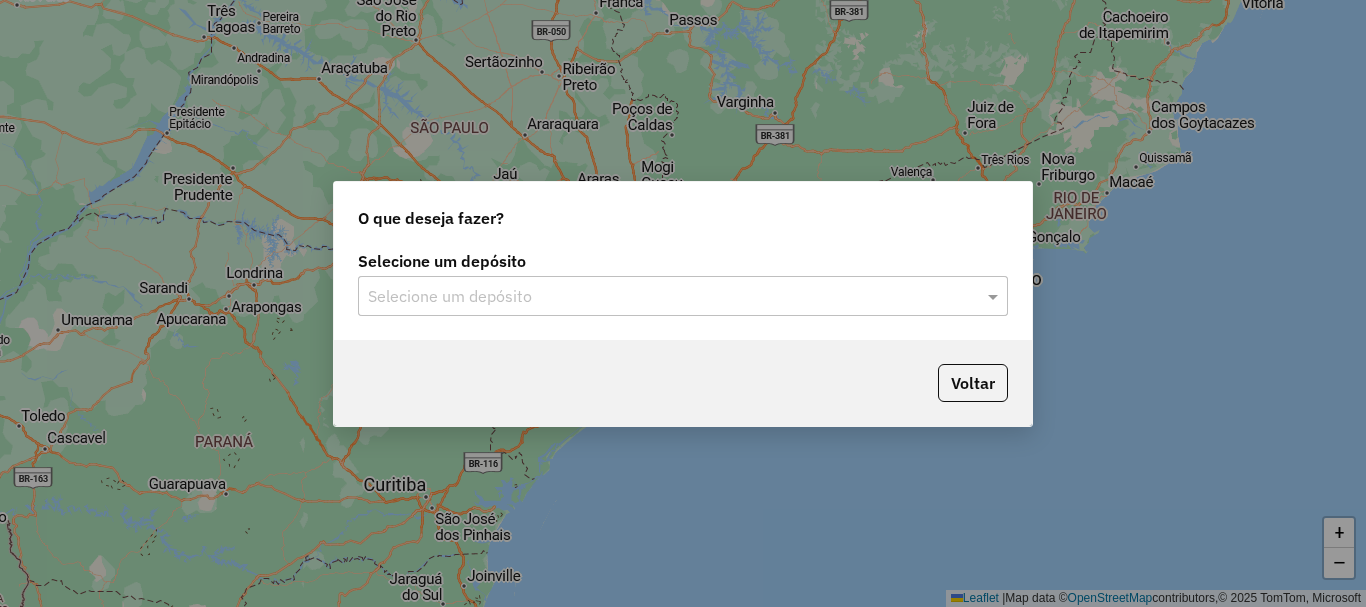 click 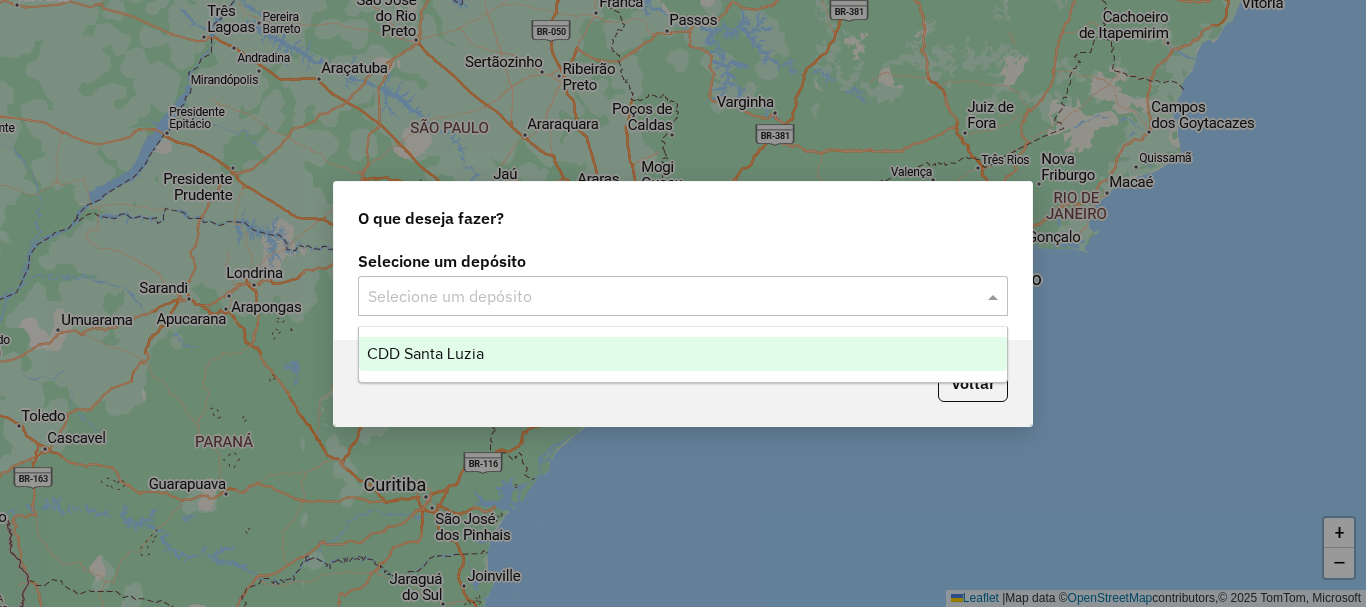 click on "CDD Santa Luzia" at bounding box center (683, 354) 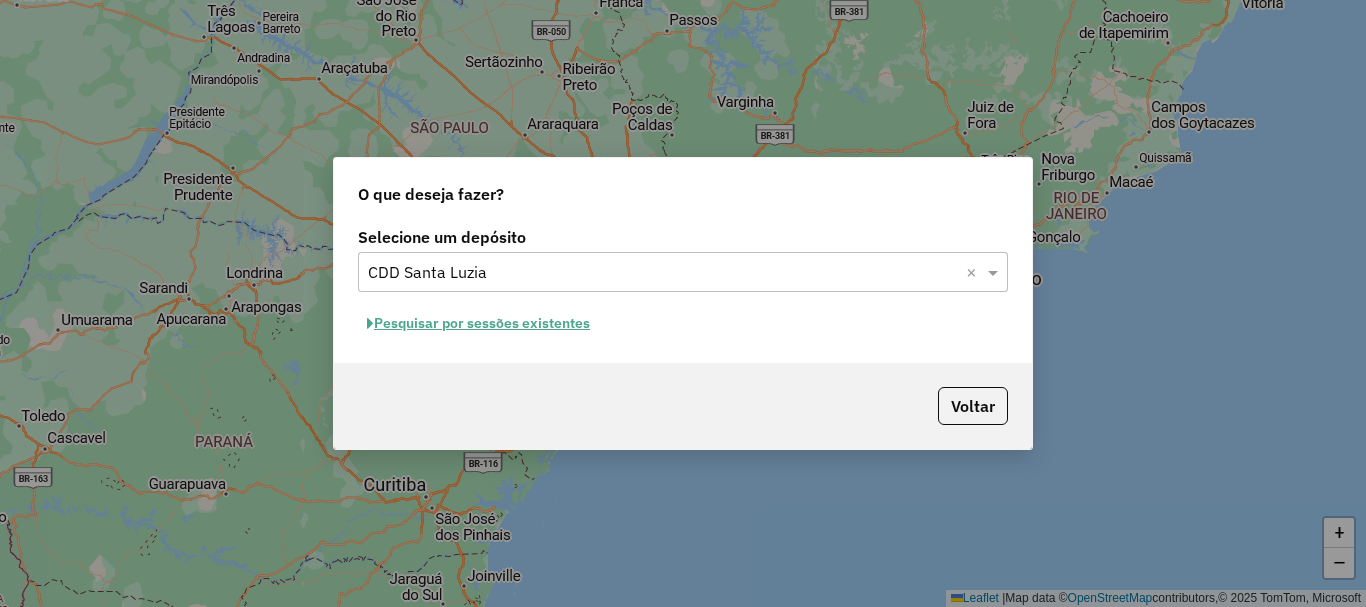 click on "Pesquisar por sessões existentes" 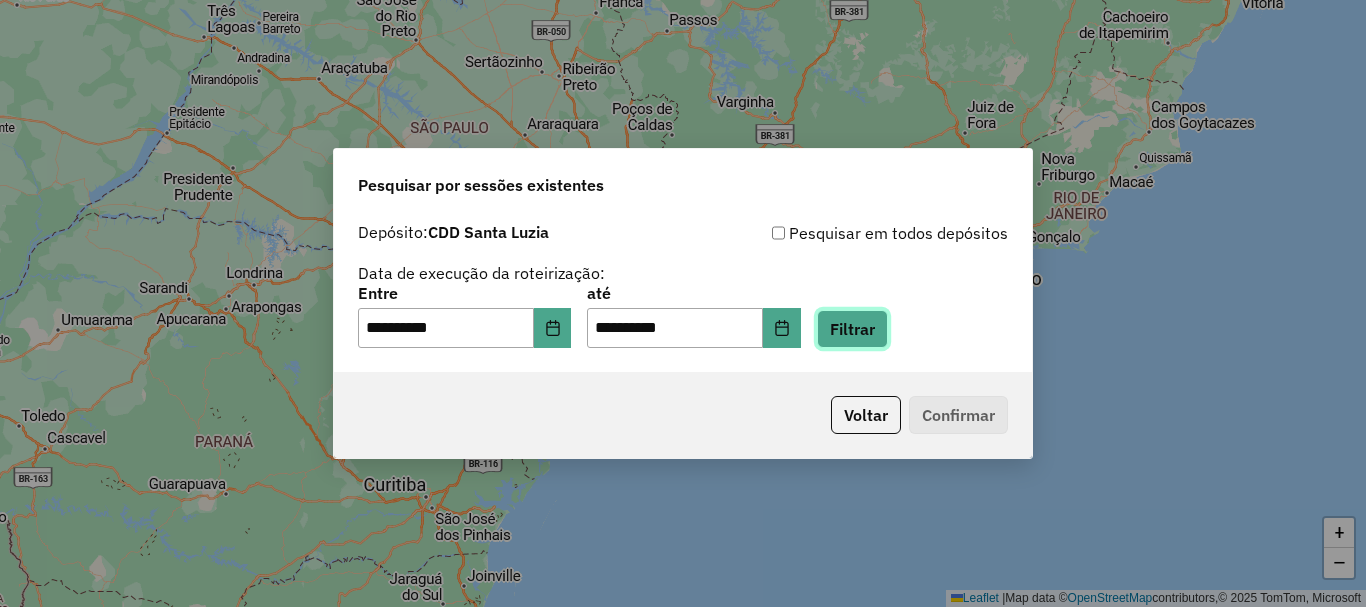click on "Filtrar" 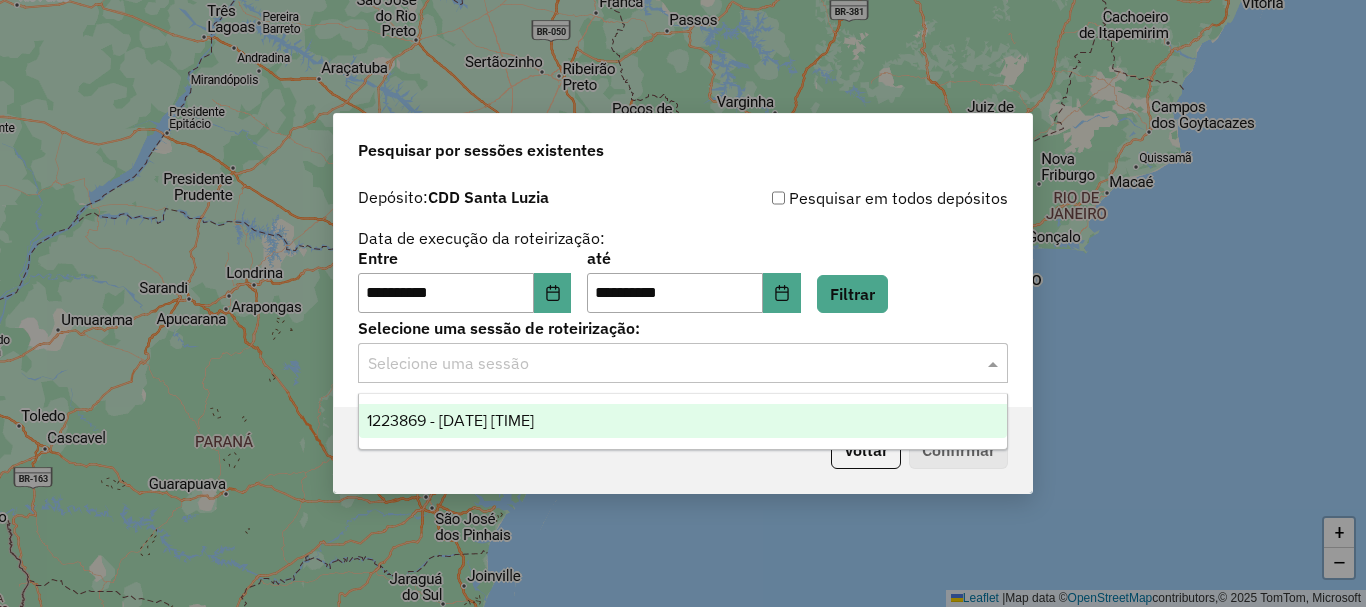 click 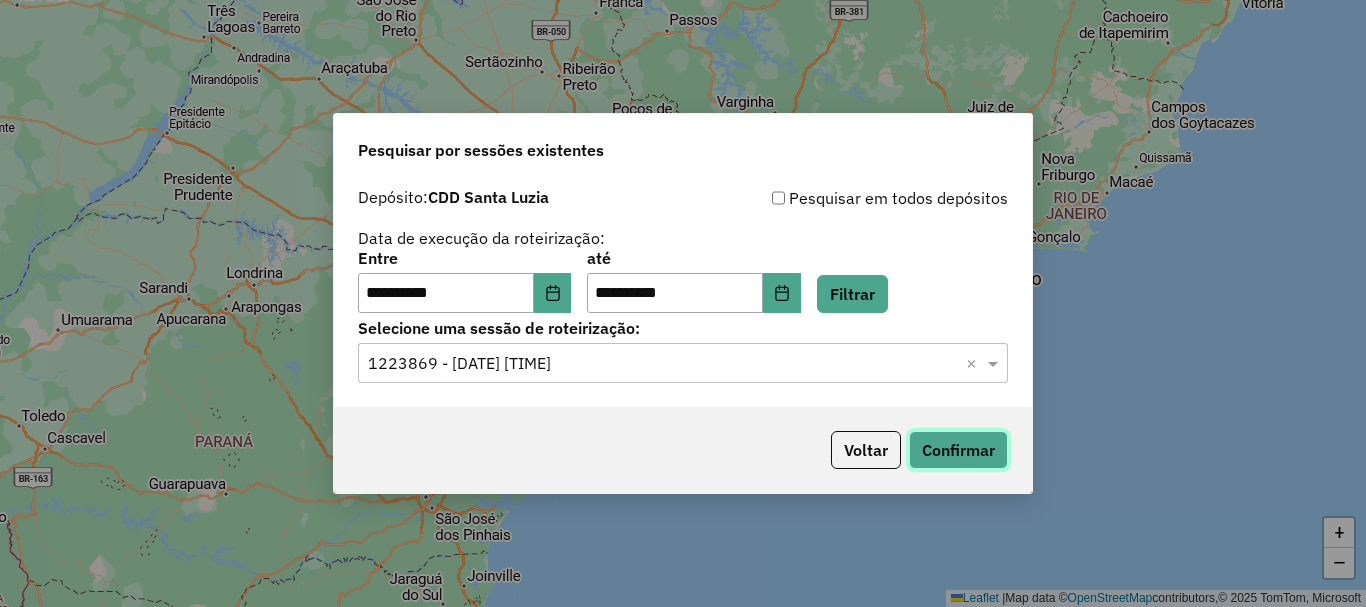 click on "Confirmar" 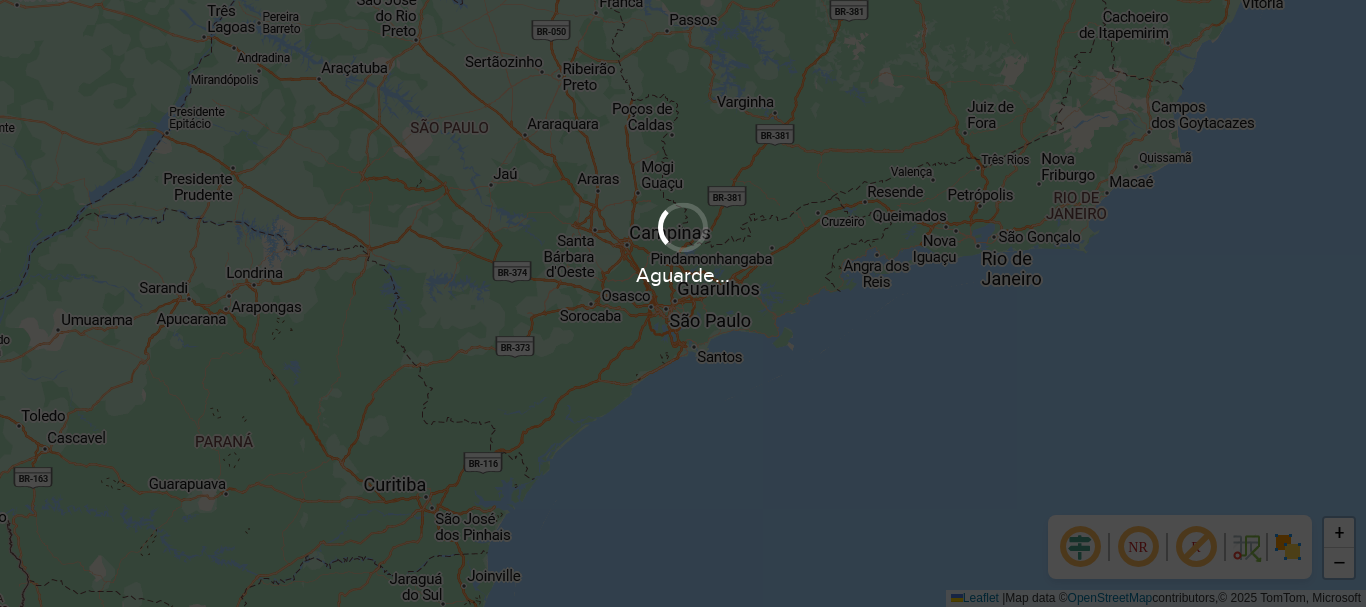 scroll, scrollTop: 0, scrollLeft: 0, axis: both 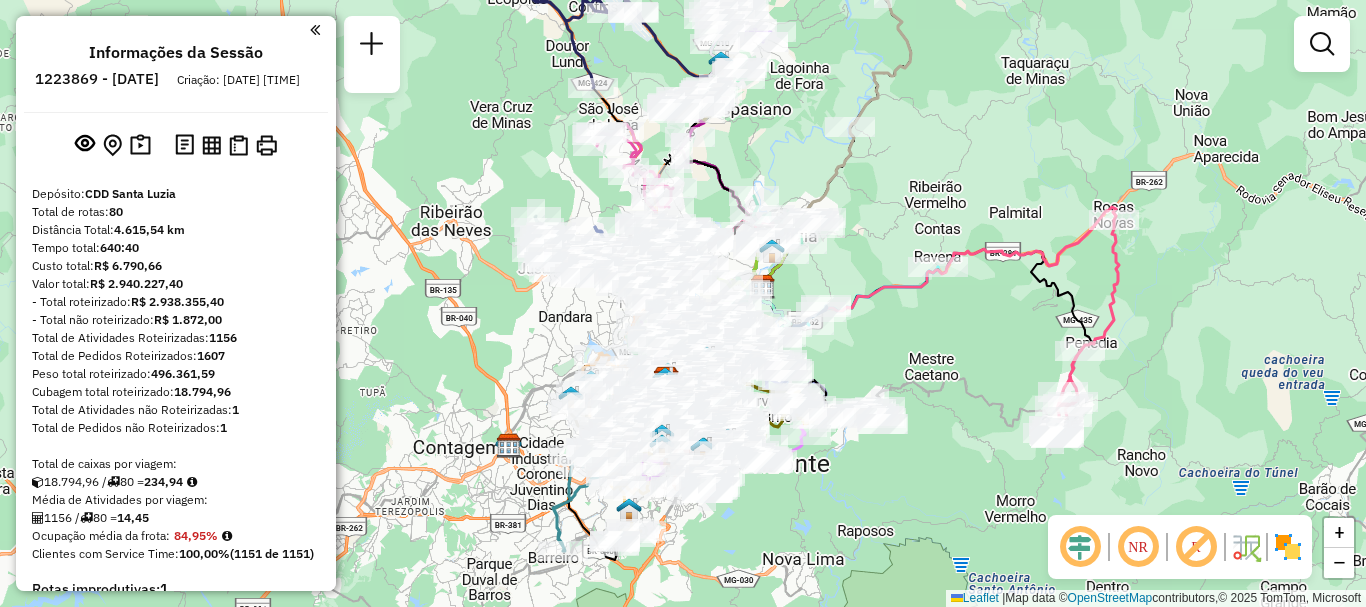 drag, startPoint x: 723, startPoint y: 189, endPoint x: 968, endPoint y: 135, distance: 250.88045 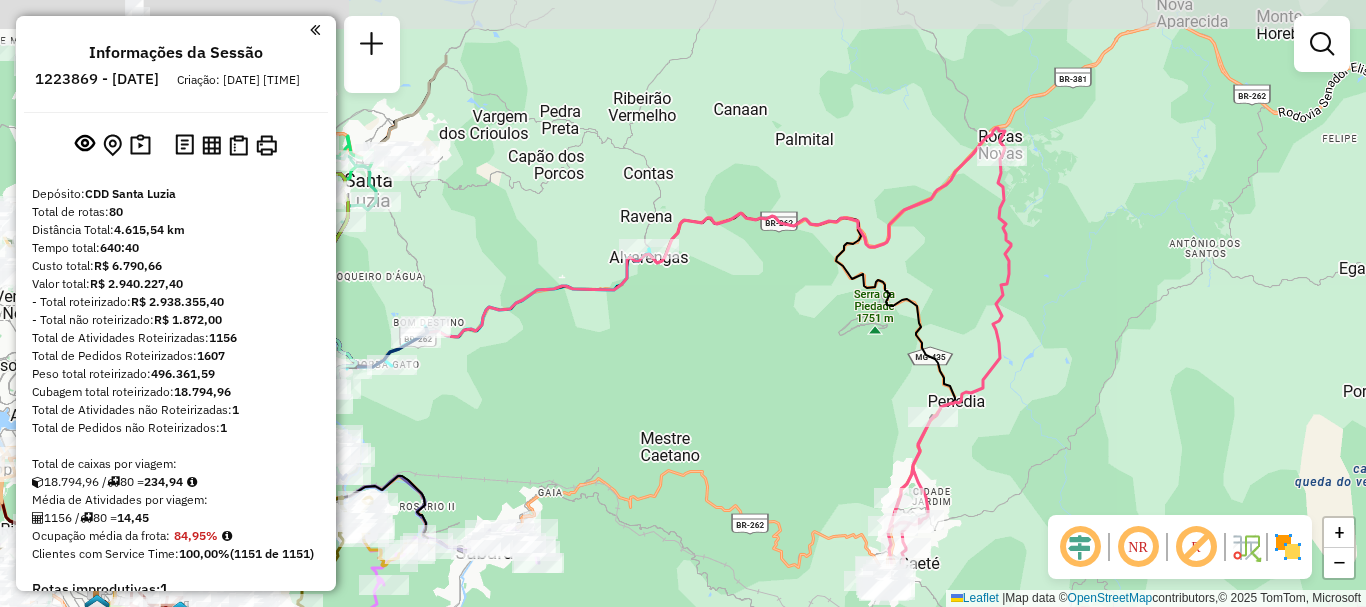 drag, startPoint x: 1036, startPoint y: 298, endPoint x: 789, endPoint y: 414, distance: 272.88275 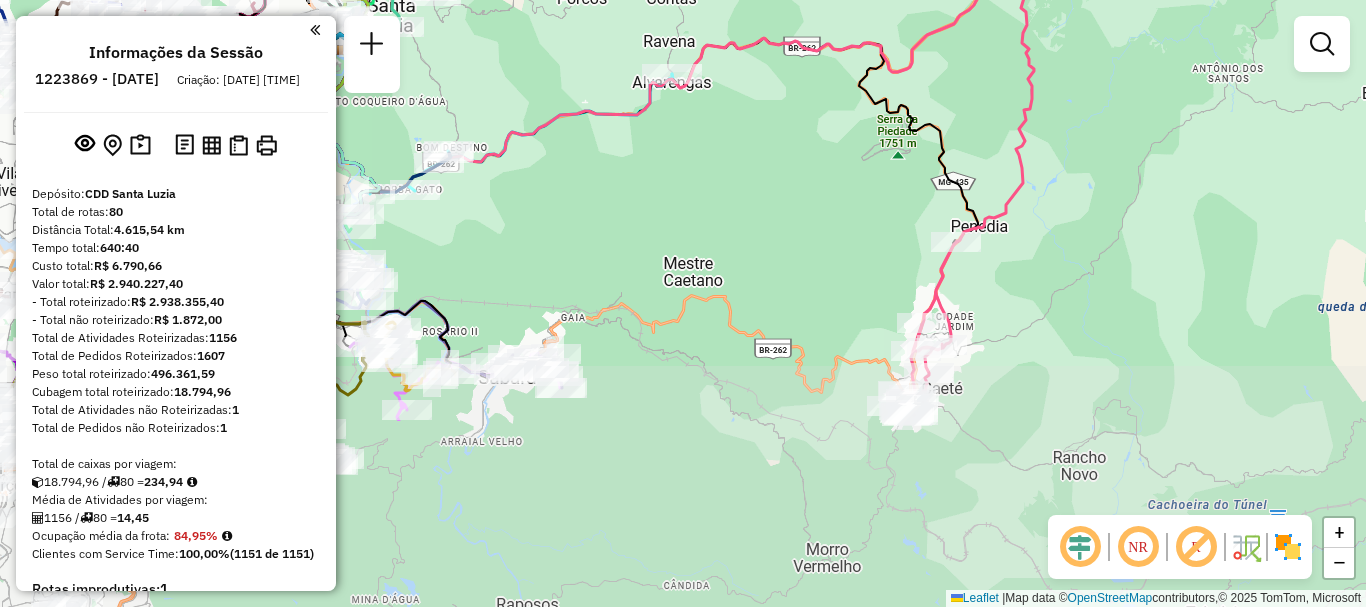 drag, startPoint x: 991, startPoint y: 496, endPoint x: 1050, endPoint y: 250, distance: 252.97629 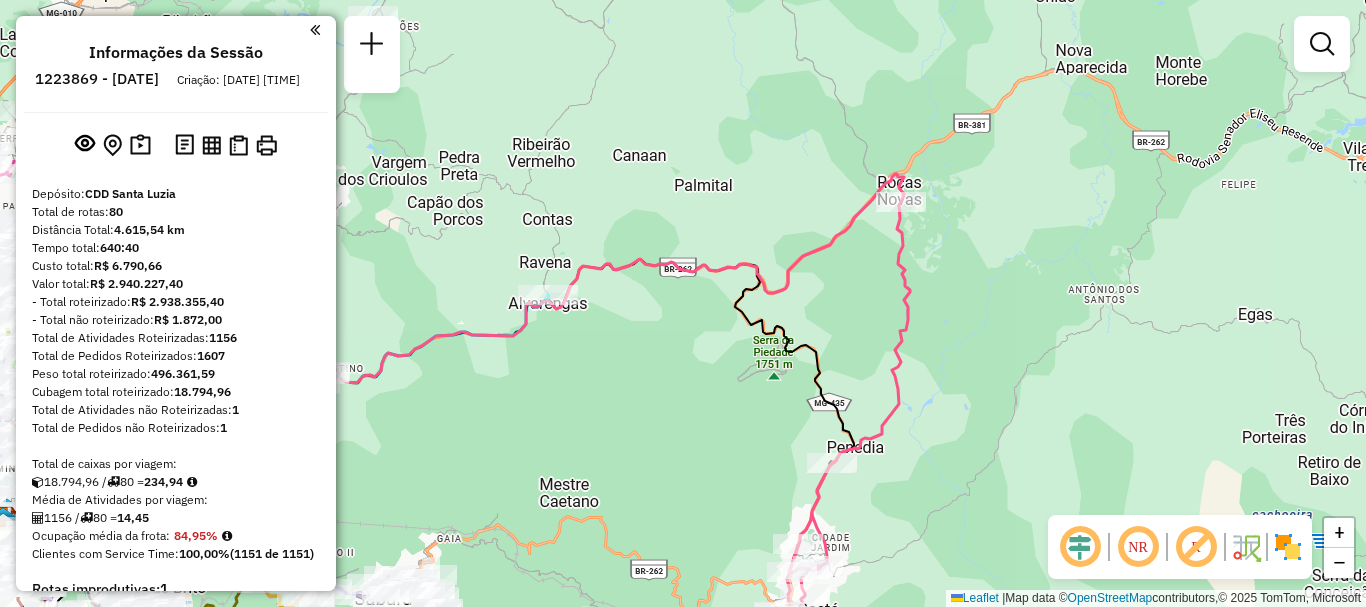 drag, startPoint x: 853, startPoint y: 188, endPoint x: 729, endPoint y: 411, distance: 255.15681 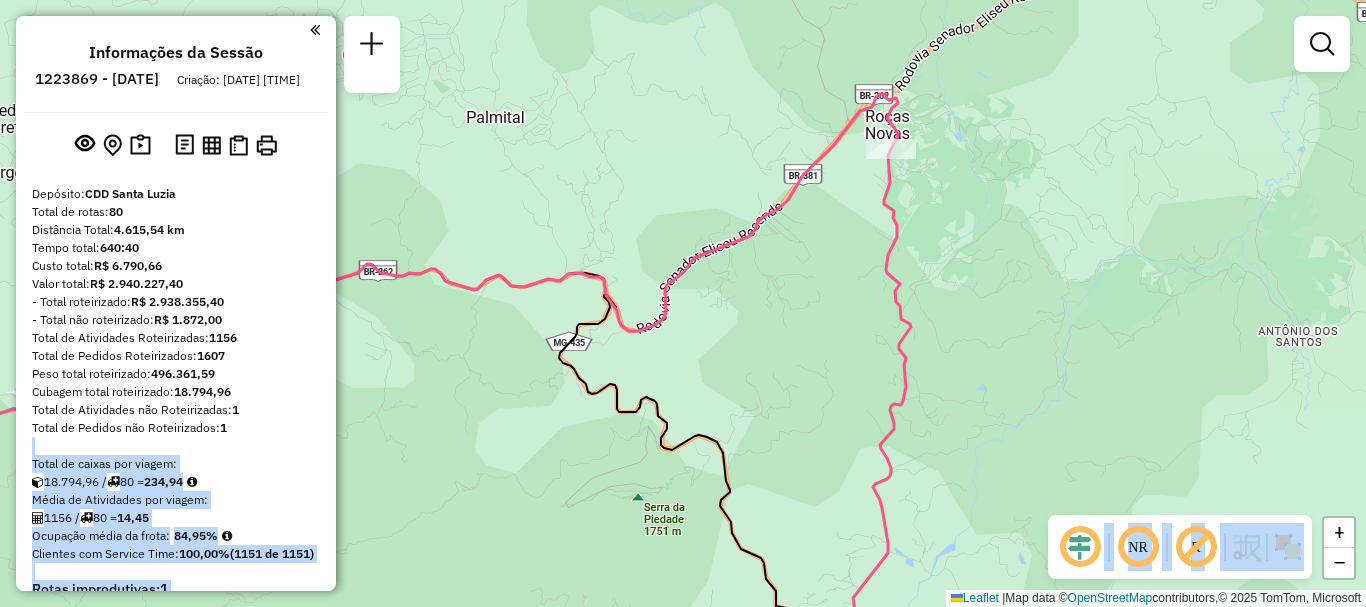drag, startPoint x: 308, startPoint y: 437, endPoint x: 640, endPoint y: 404, distance: 333.63602 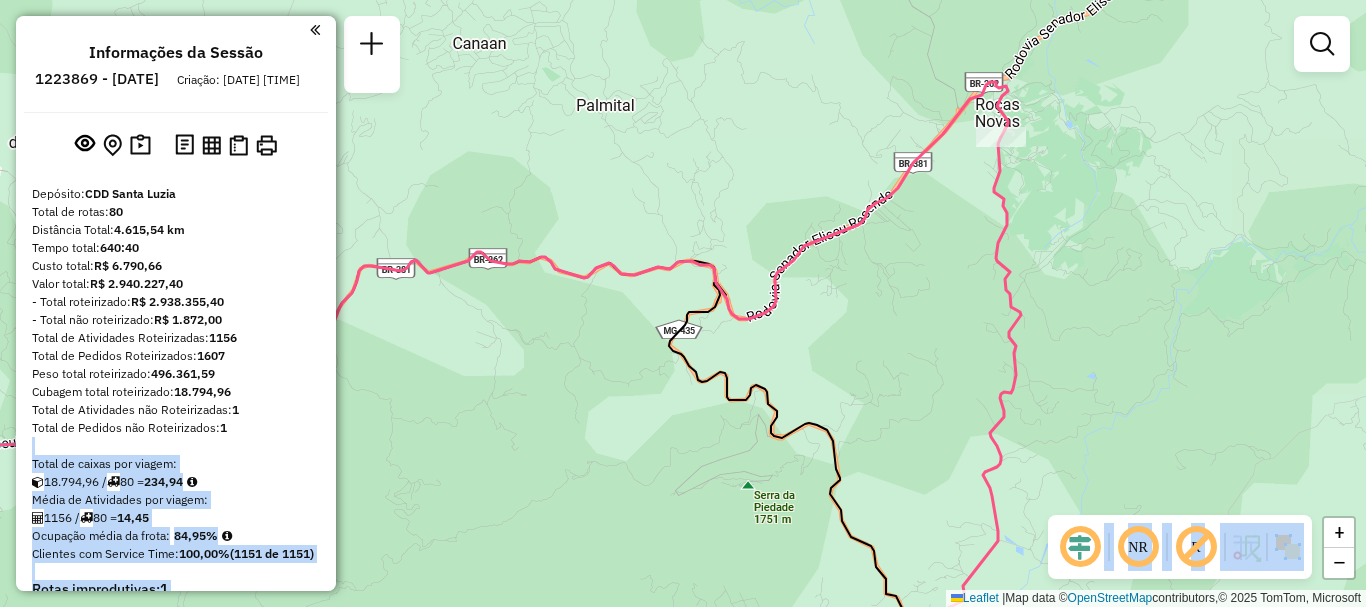 drag, startPoint x: 565, startPoint y: 413, endPoint x: 847, endPoint y: 378, distance: 284.1637 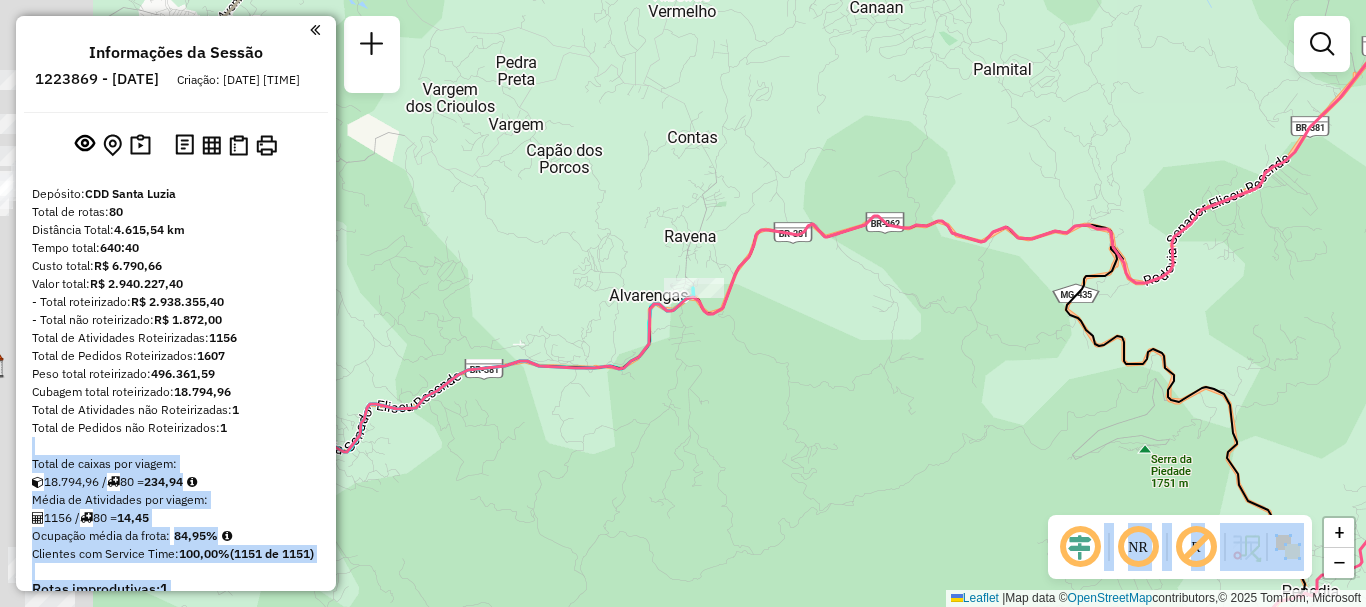 drag, startPoint x: 613, startPoint y: 376, endPoint x: 904, endPoint y: 352, distance: 291.988 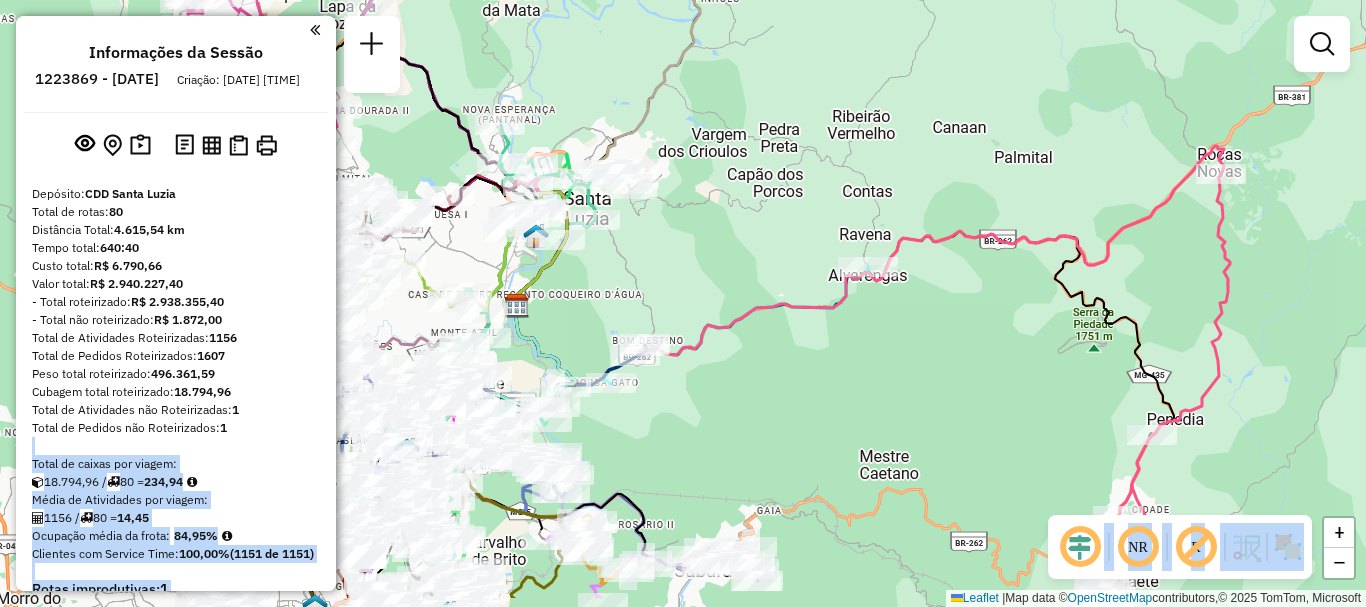 drag, startPoint x: 748, startPoint y: 444, endPoint x: 900, endPoint y: 378, distance: 165.71059 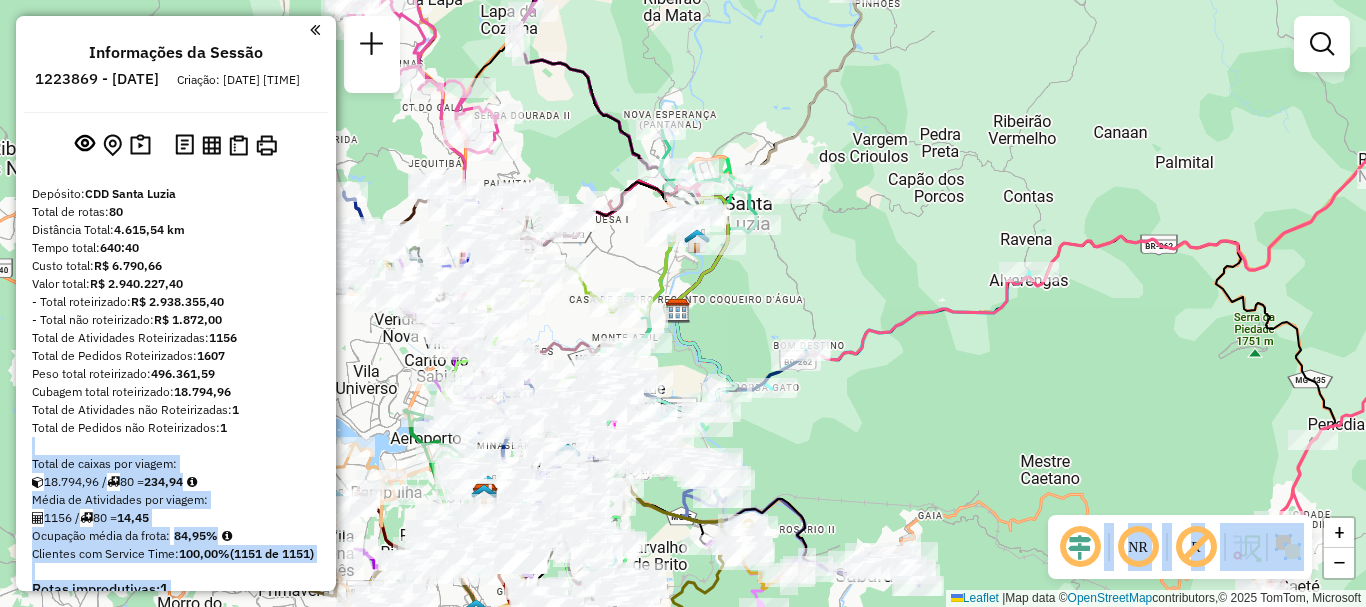 drag, startPoint x: 726, startPoint y: 139, endPoint x: 886, endPoint y: 141, distance: 160.0125 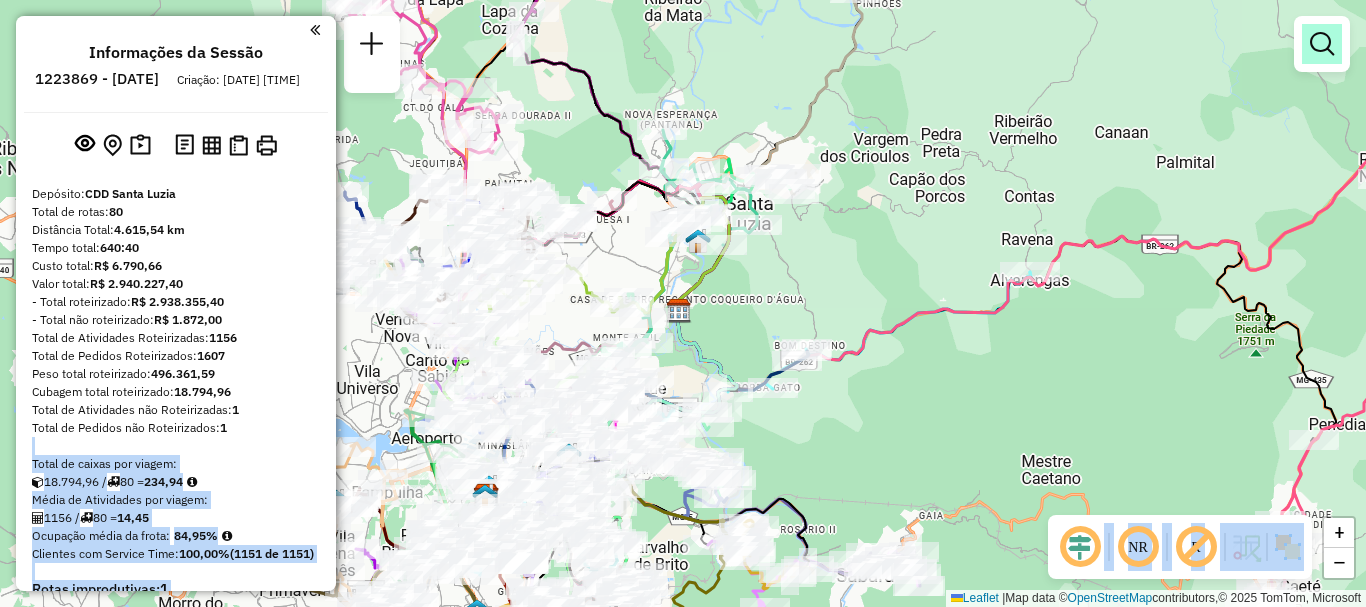 click at bounding box center (1322, 44) 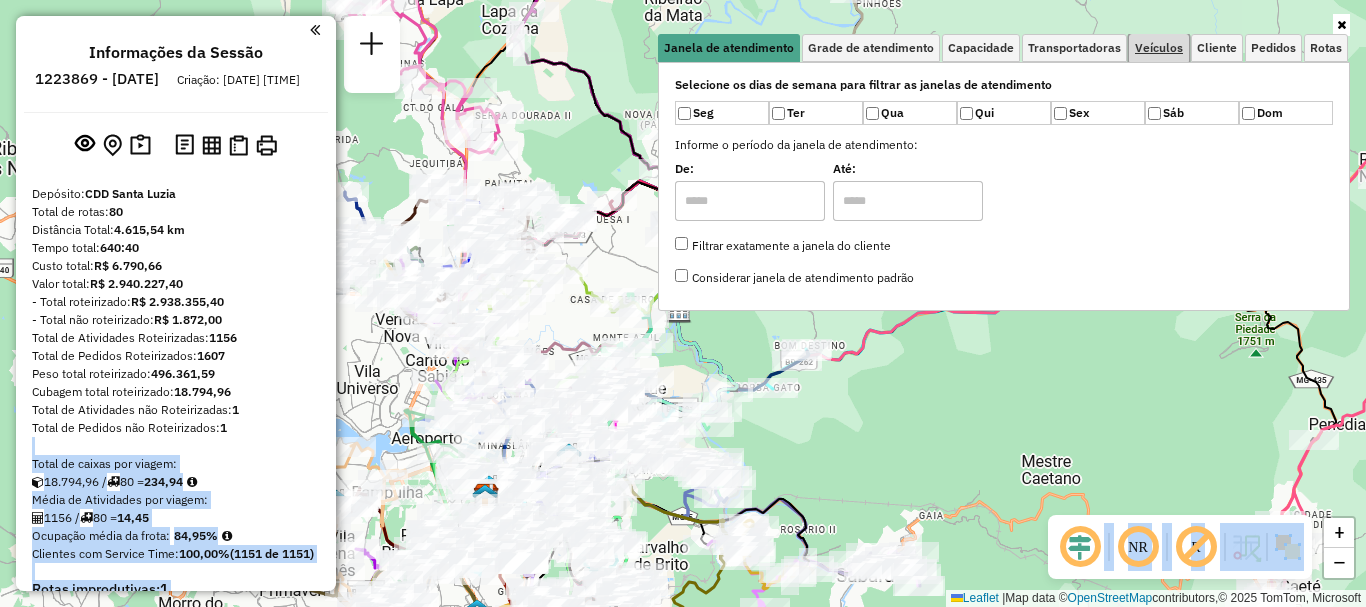 click on "Veículos" at bounding box center (1159, 48) 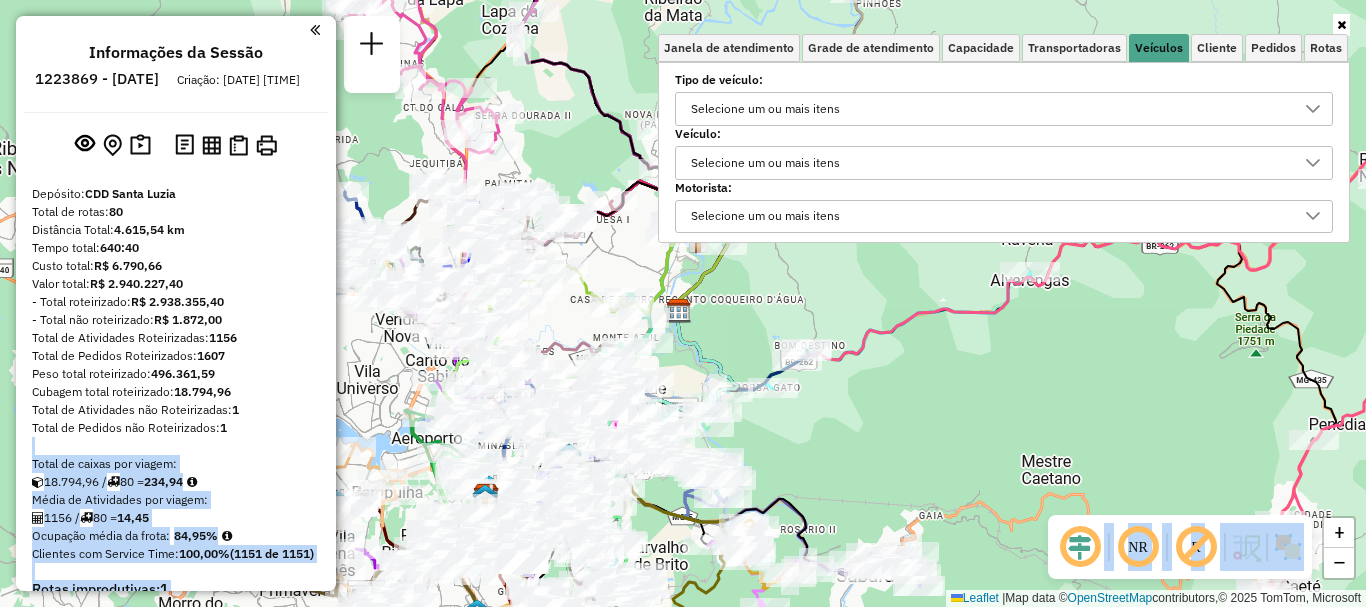click on "Selecione um ou mais itens" at bounding box center (765, 163) 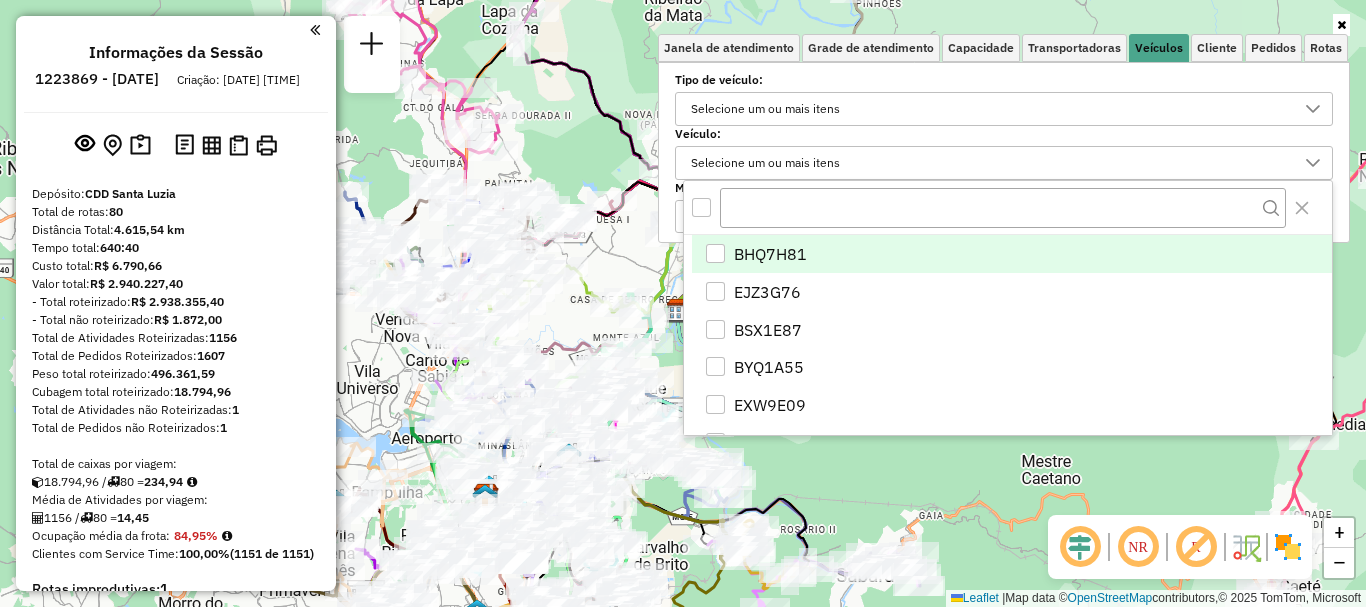scroll, scrollTop: 12, scrollLeft: 69, axis: both 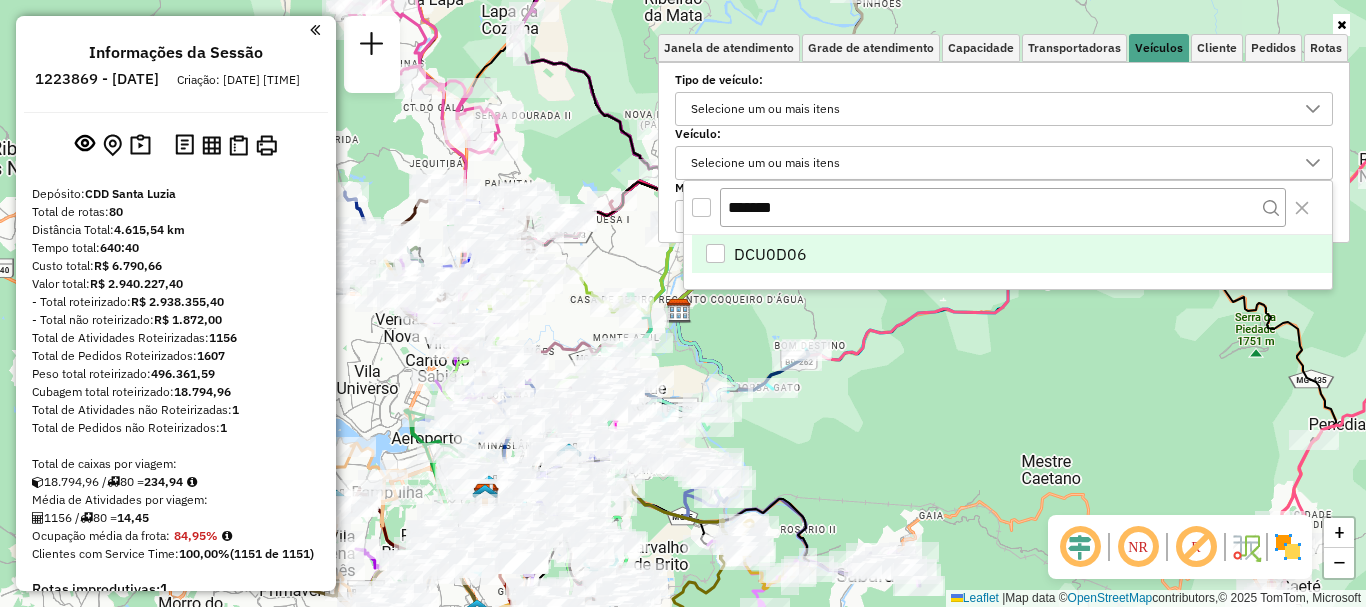 type on "*******" 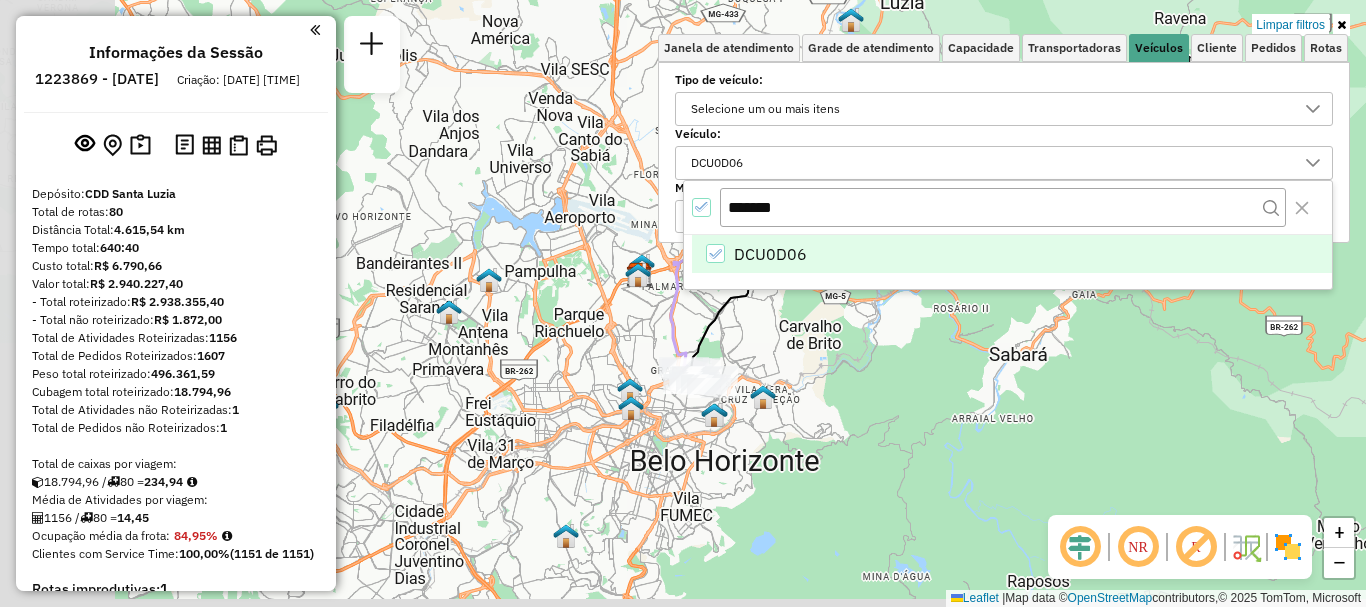 drag, startPoint x: 703, startPoint y: 486, endPoint x: 868, endPoint y: 255, distance: 283.87674 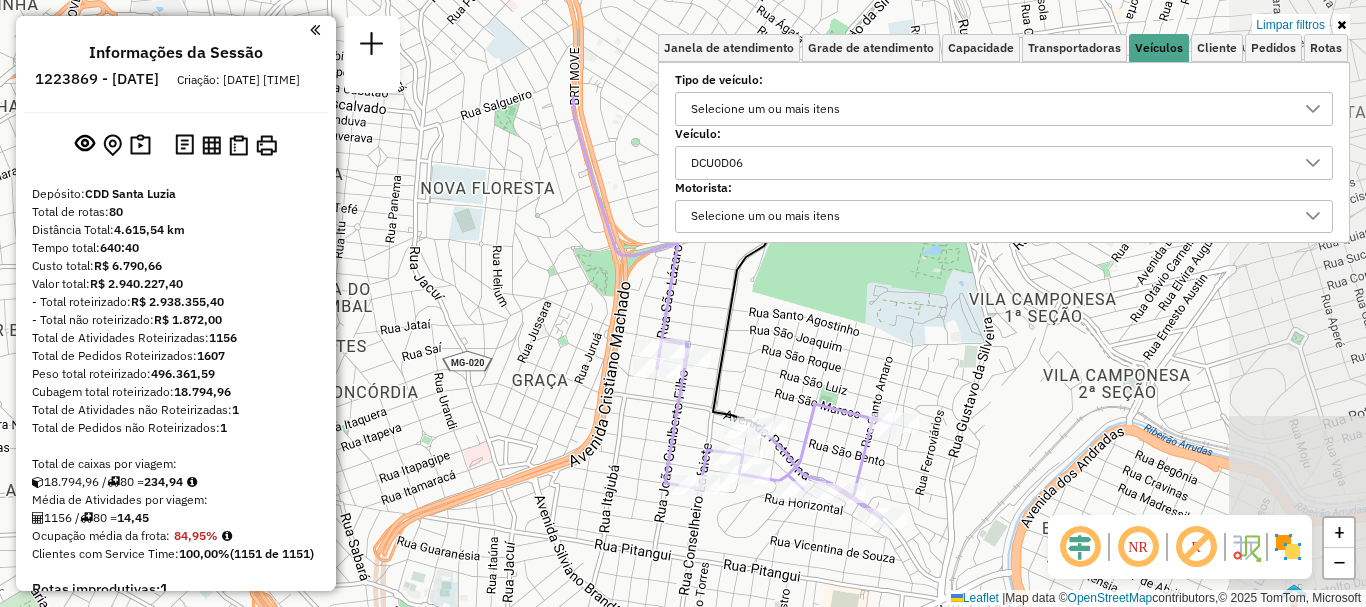 drag, startPoint x: 769, startPoint y: 329, endPoint x: 607, endPoint y: 486, distance: 225.59477 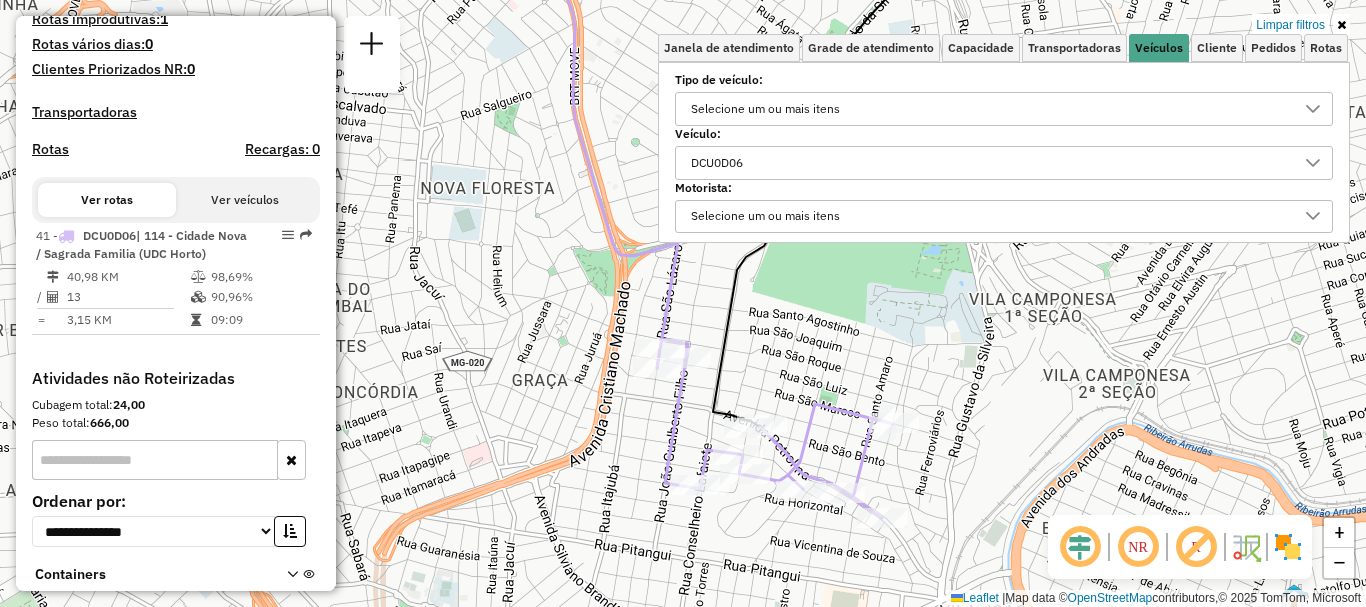 scroll, scrollTop: 581, scrollLeft: 0, axis: vertical 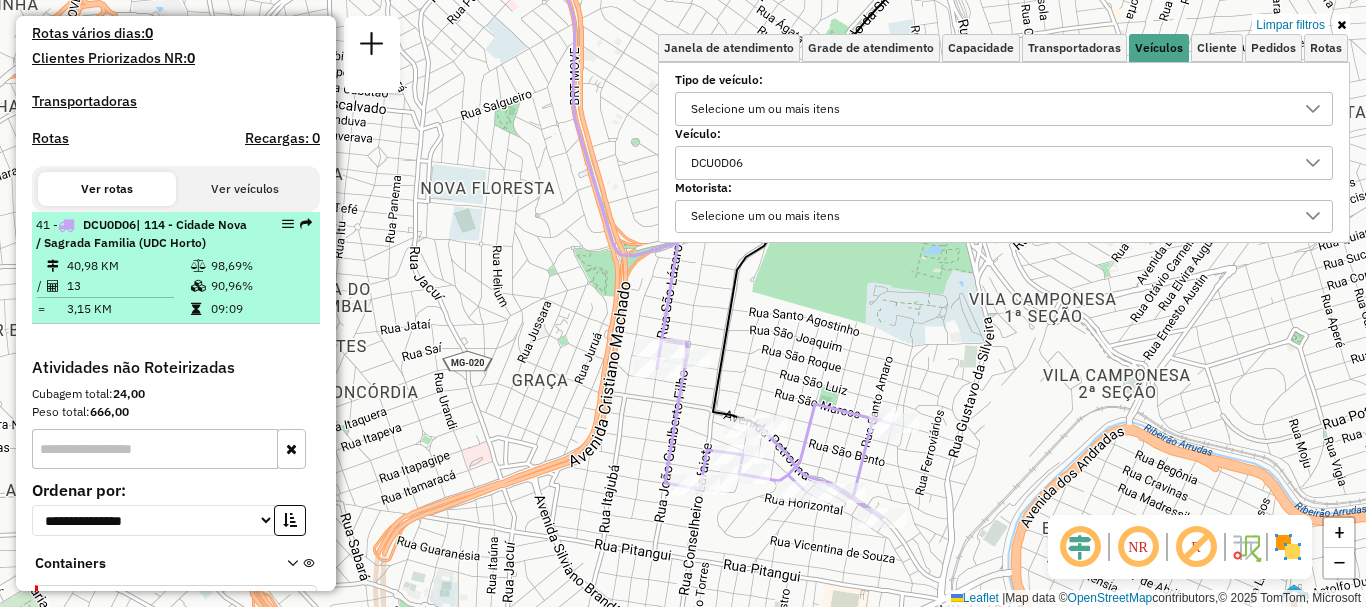 click on "40,98 KM" at bounding box center [128, 266] 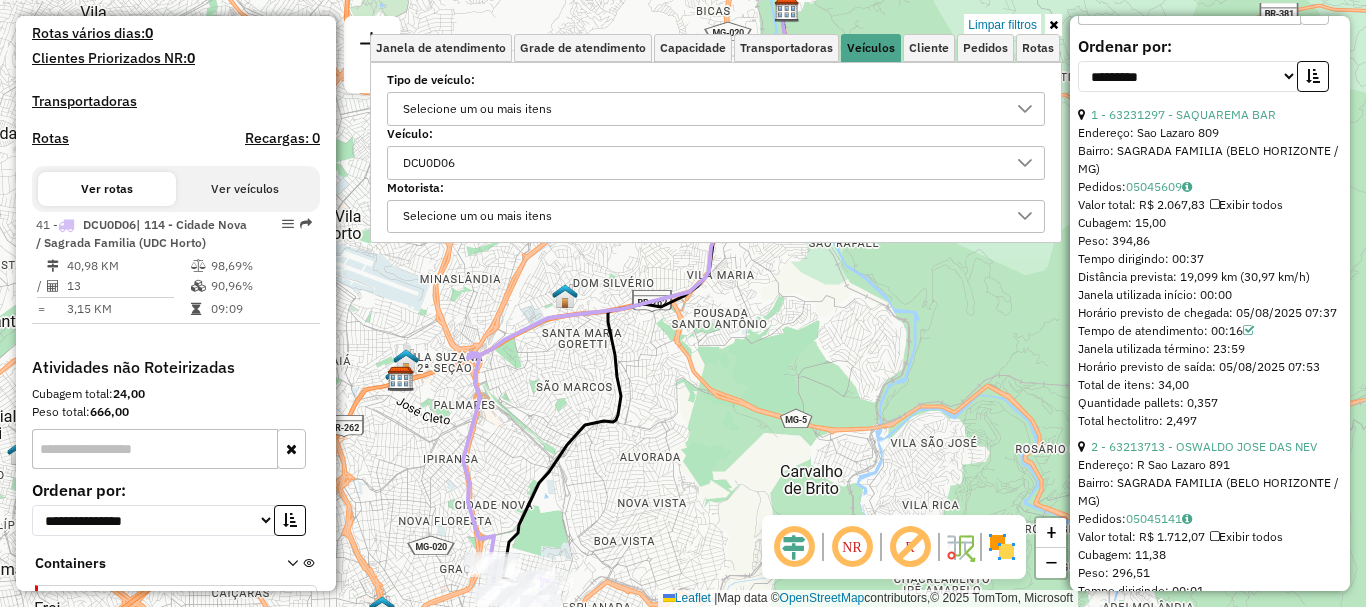 scroll, scrollTop: 832, scrollLeft: 0, axis: vertical 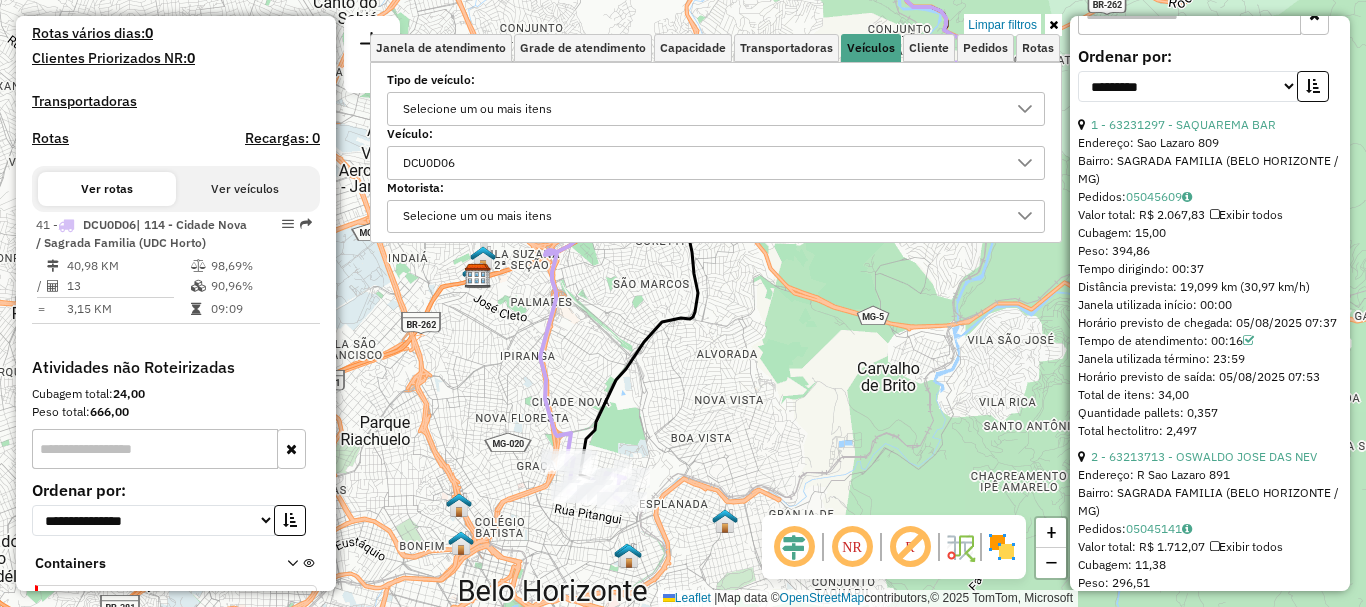 drag, startPoint x: 680, startPoint y: 414, endPoint x: 757, endPoint y: 311, distance: 128.60016 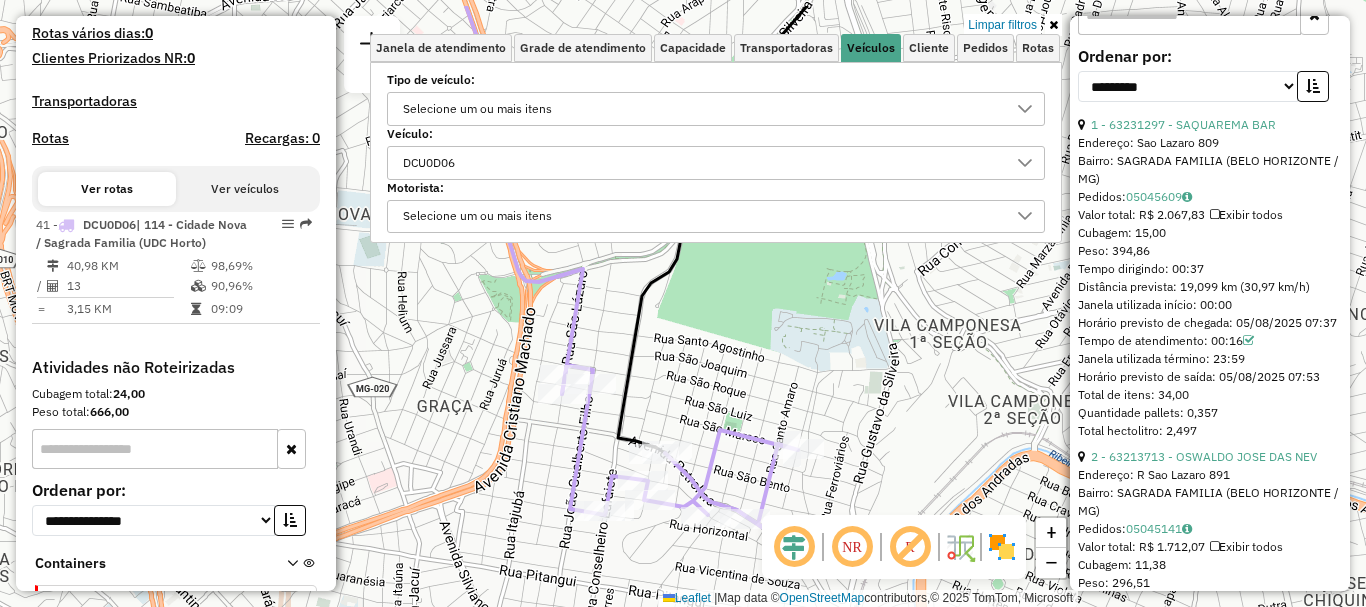 drag, startPoint x: 637, startPoint y: 412, endPoint x: 896, endPoint y: 479, distance: 267.5257 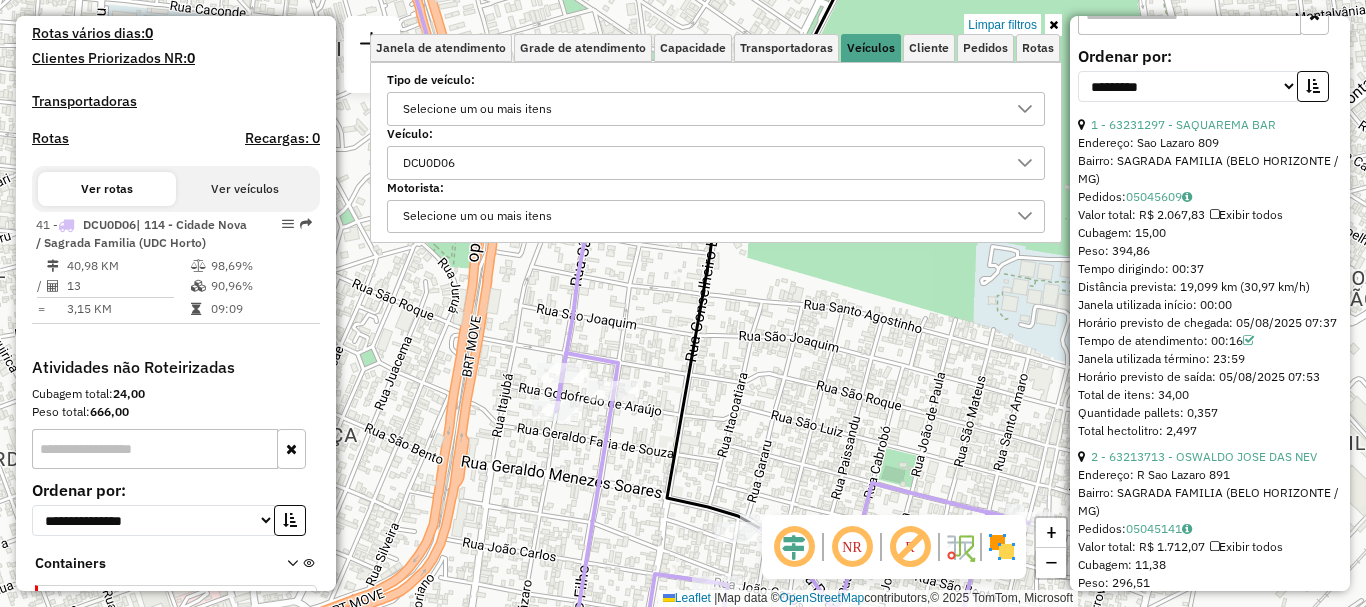 drag, startPoint x: 678, startPoint y: 380, endPoint x: 807, endPoint y: 394, distance: 129.75746 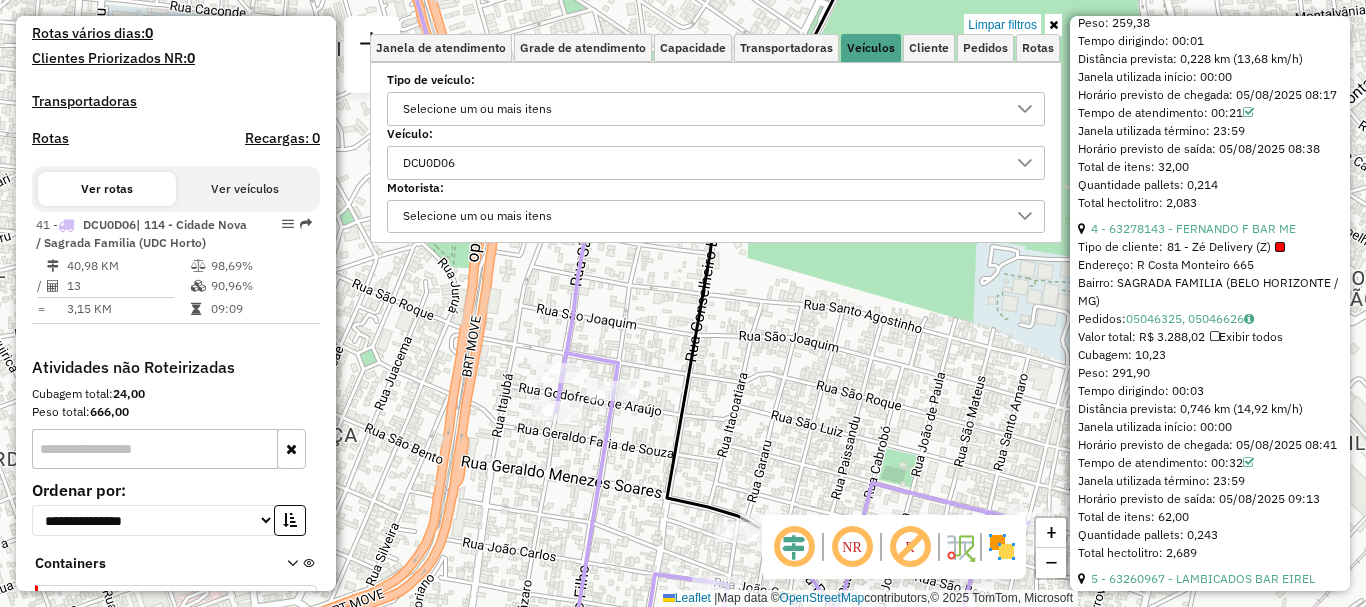 scroll, scrollTop: 1762, scrollLeft: 0, axis: vertical 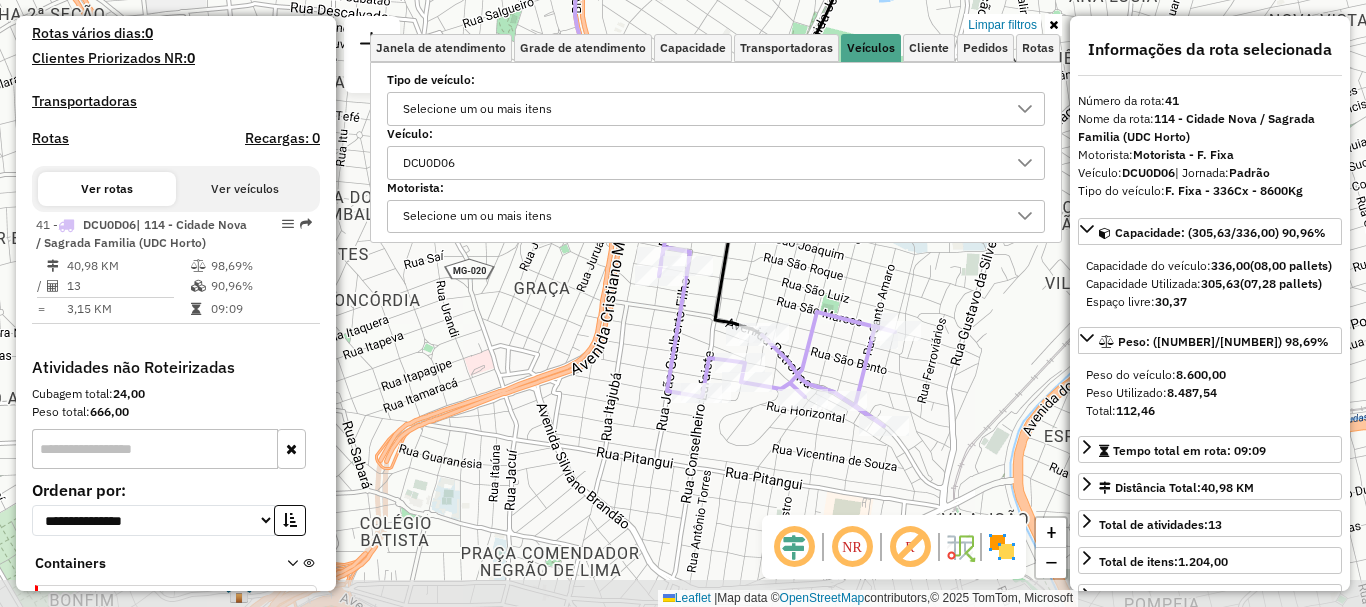 drag, startPoint x: 890, startPoint y: 459, endPoint x: 858, endPoint y: 293, distance: 169.0562 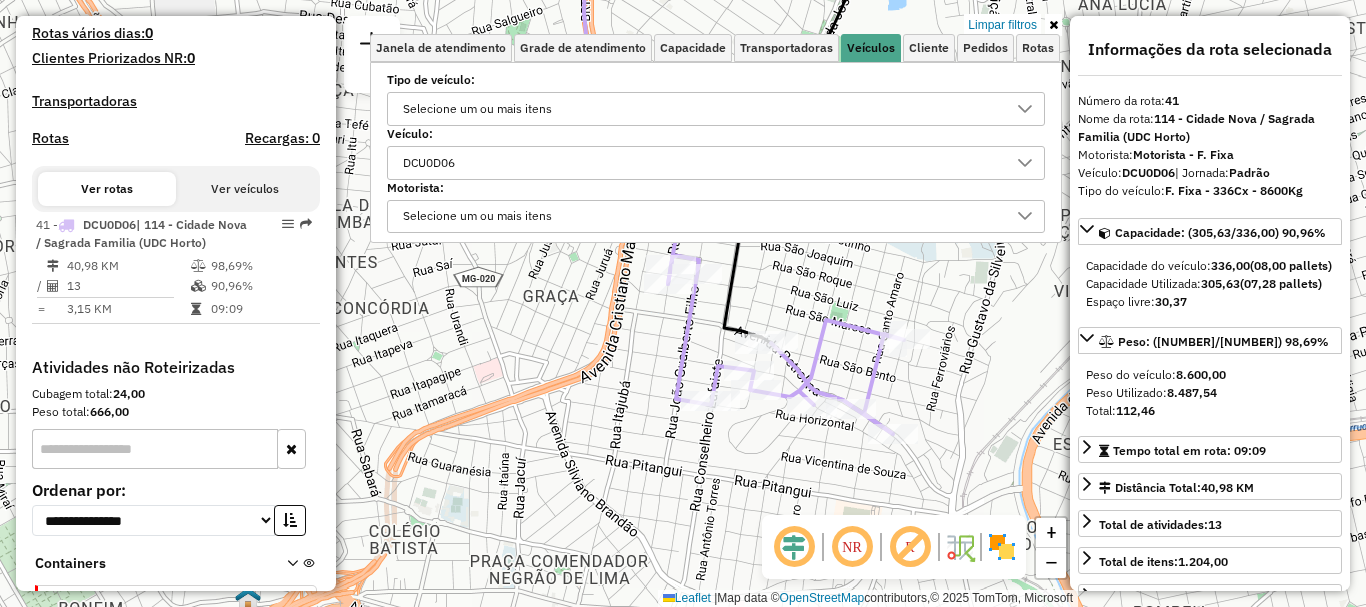 drag, startPoint x: 973, startPoint y: 418, endPoint x: 982, endPoint y: 410, distance: 12.0415945 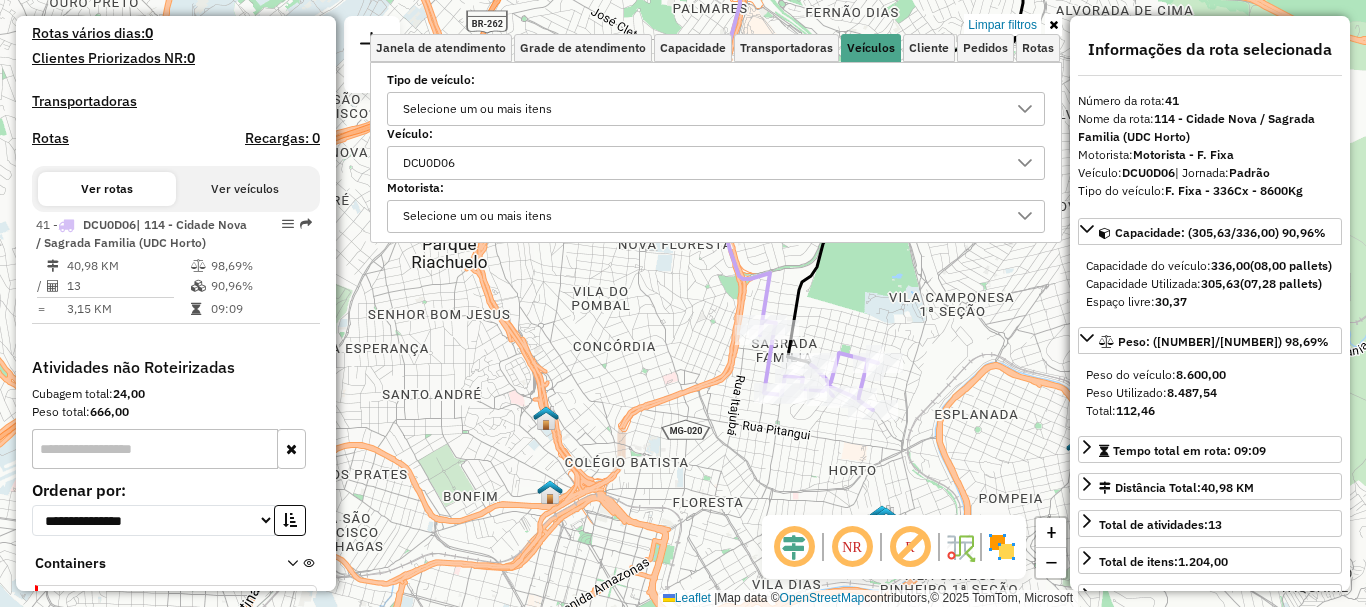drag, startPoint x: 982, startPoint y: 410, endPoint x: 917, endPoint y: 398, distance: 66.09841 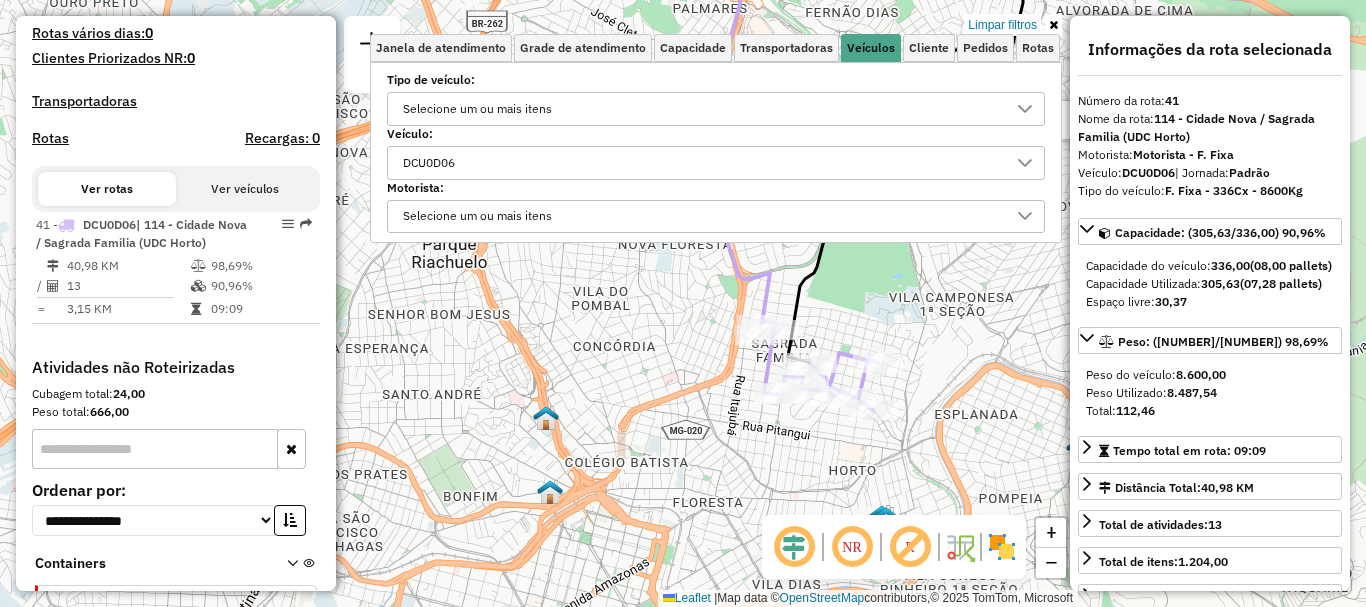 click at bounding box center [1053, 25] 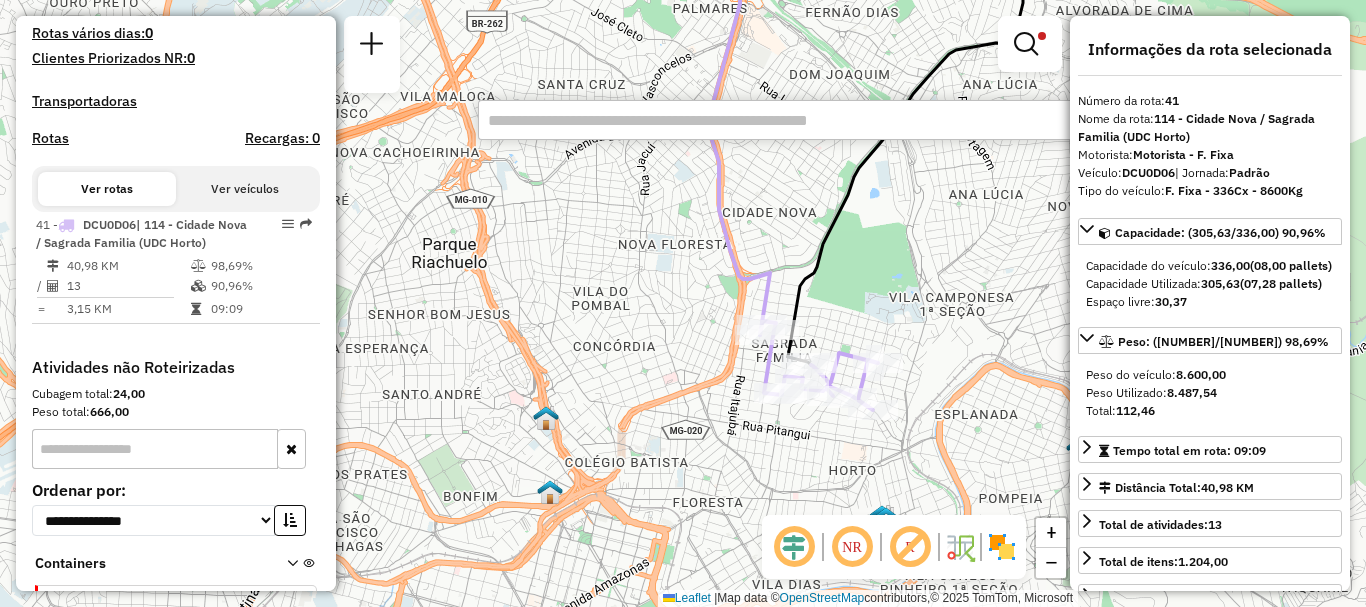scroll, scrollTop: 699, scrollLeft: 0, axis: vertical 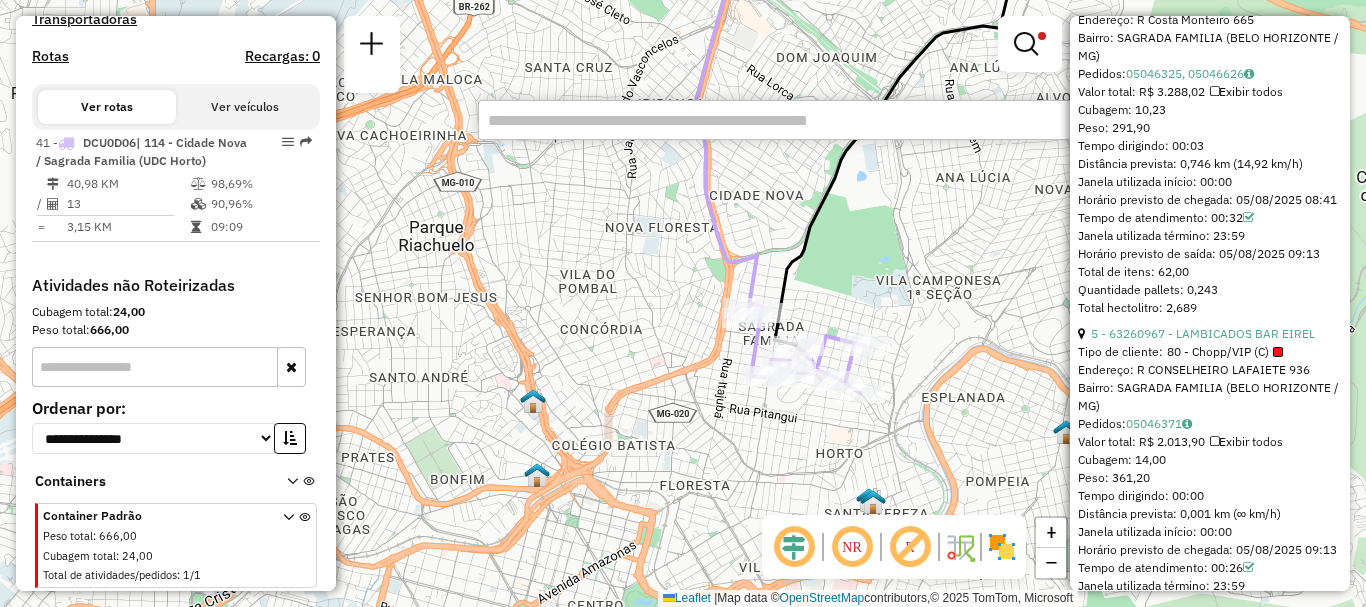 drag, startPoint x: 694, startPoint y: 351, endPoint x: 672, endPoint y: 322, distance: 36.40055 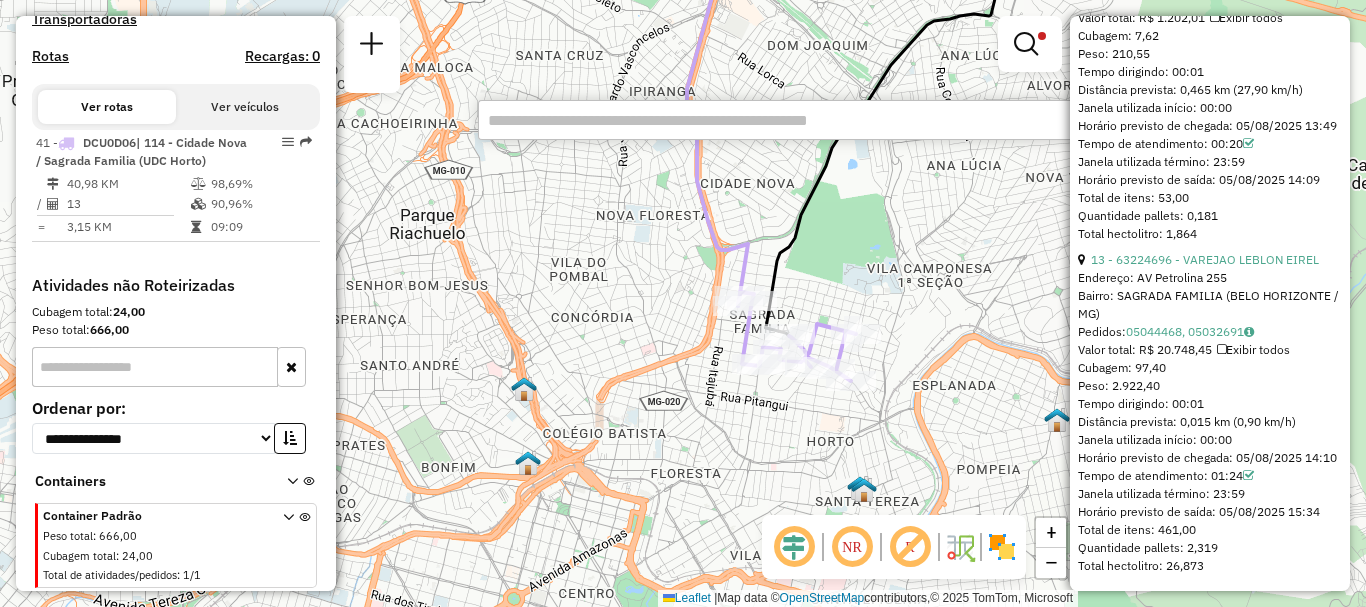 scroll, scrollTop: 5052, scrollLeft: 0, axis: vertical 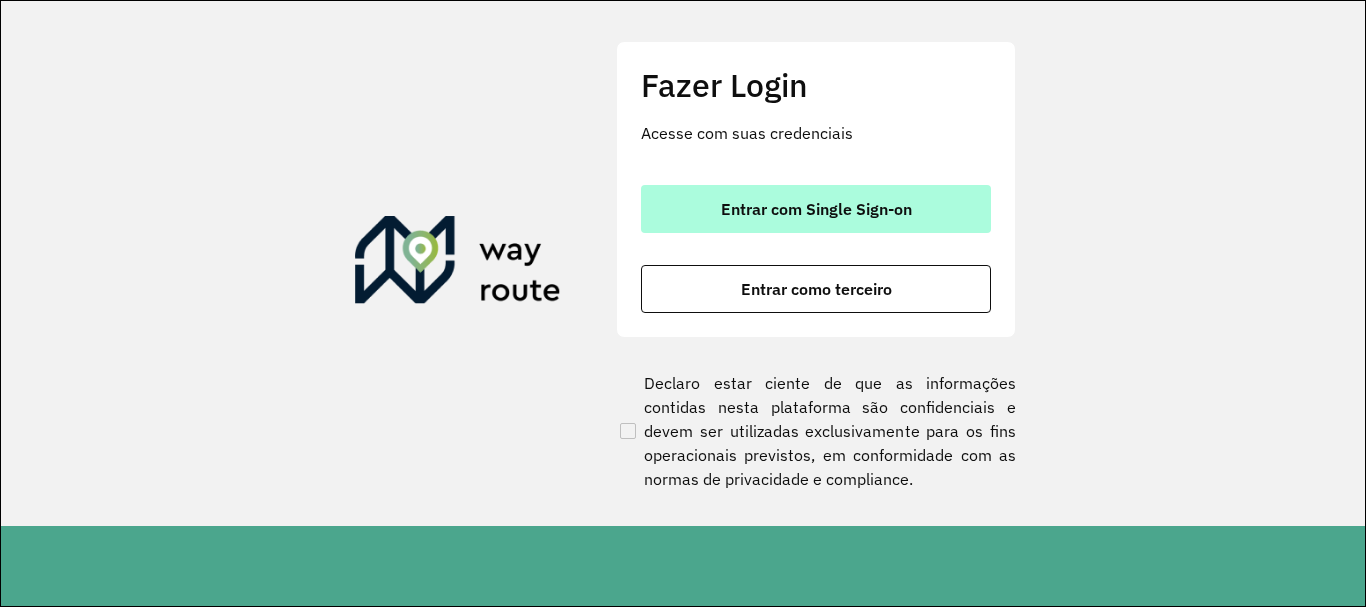 click on "Entrar com Single Sign-on" at bounding box center (816, 209) 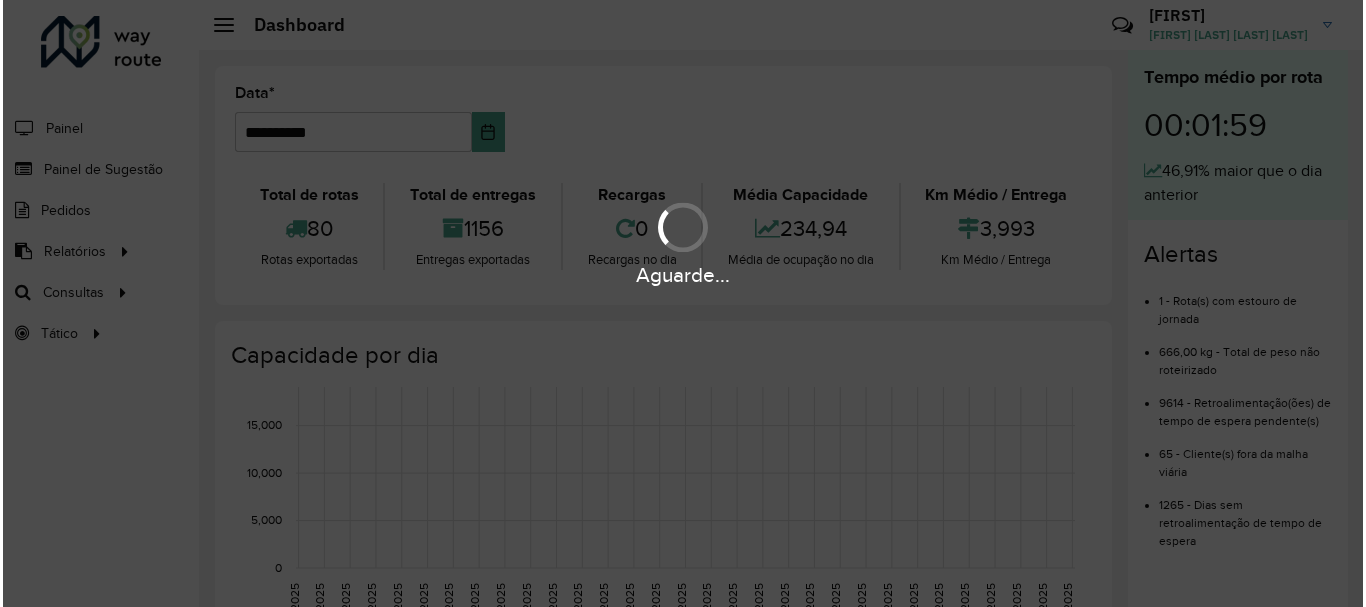 scroll, scrollTop: 0, scrollLeft: 0, axis: both 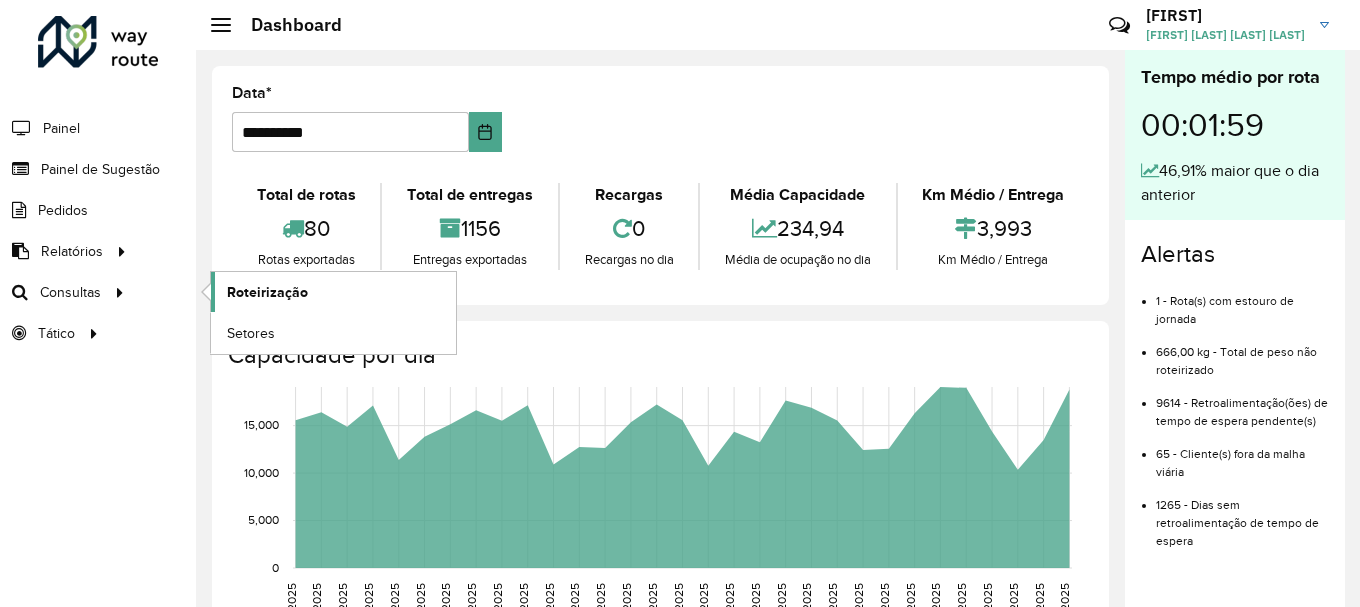 click on "Roteirização" 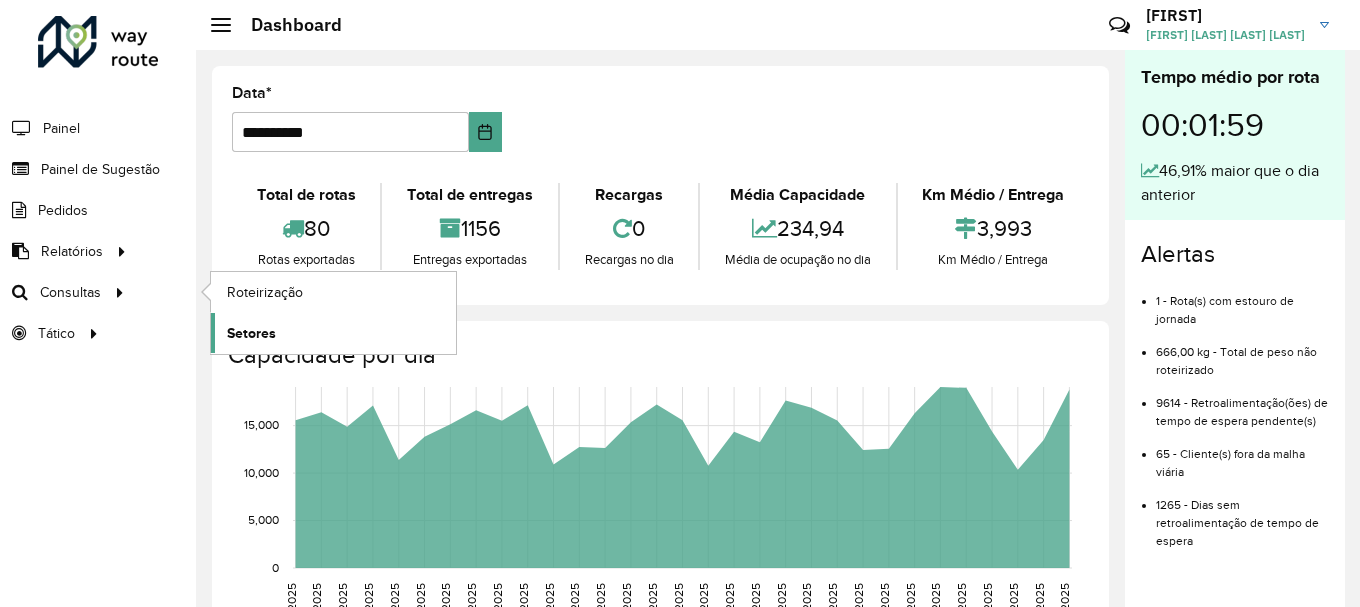 click on "Setores" 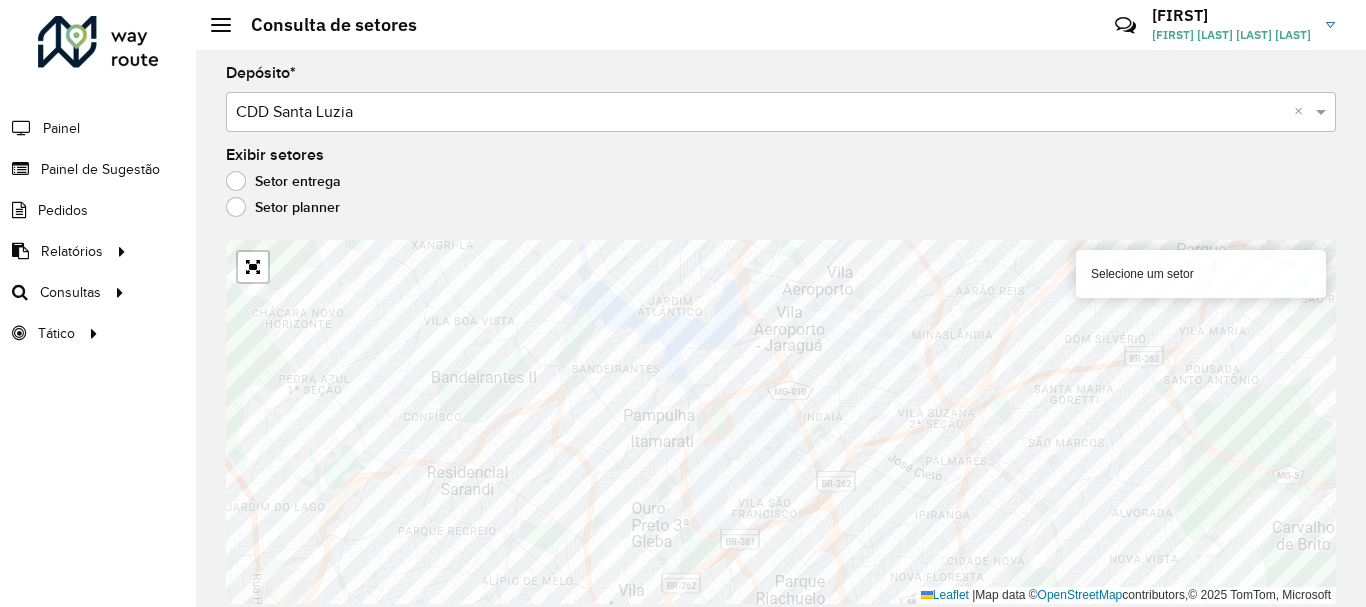 click on "Depósito  * Selecione um depósito × CDD Santa Luzia ×  Exibir setores   Setor entrega   Setor planner   Selecione um setor   Leaflet   |  Map data ©  OpenStreetMap  contributors,© 2025 TomTom, Microsoft" 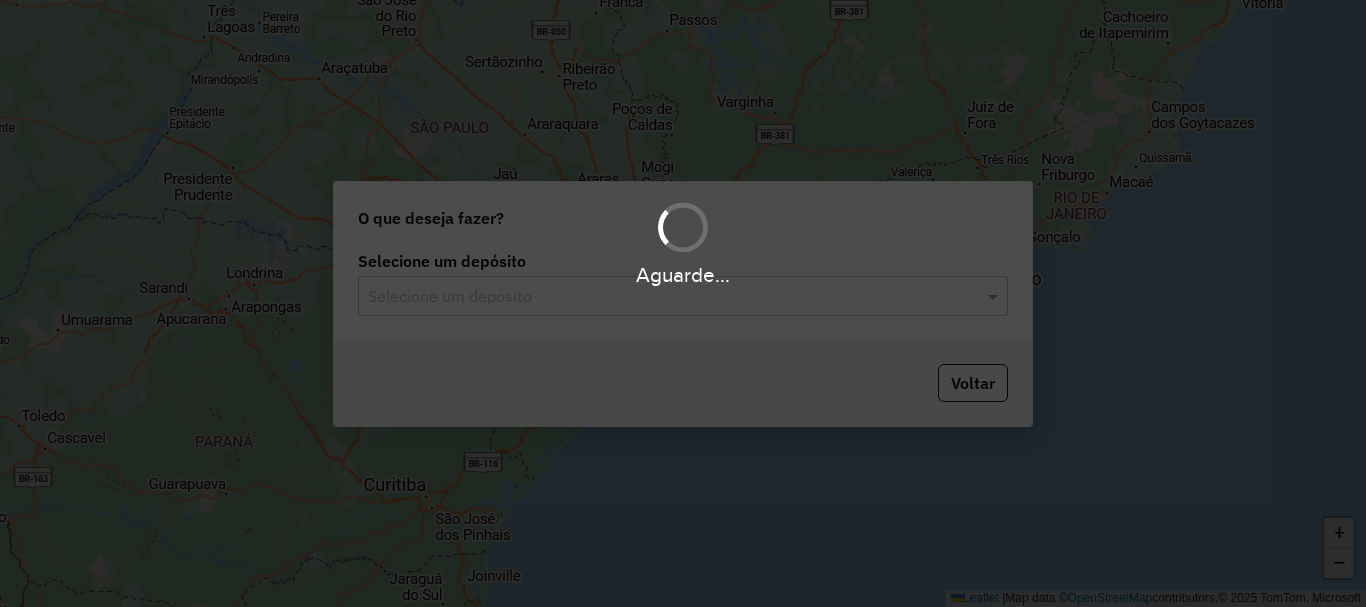 scroll, scrollTop: 0, scrollLeft: 0, axis: both 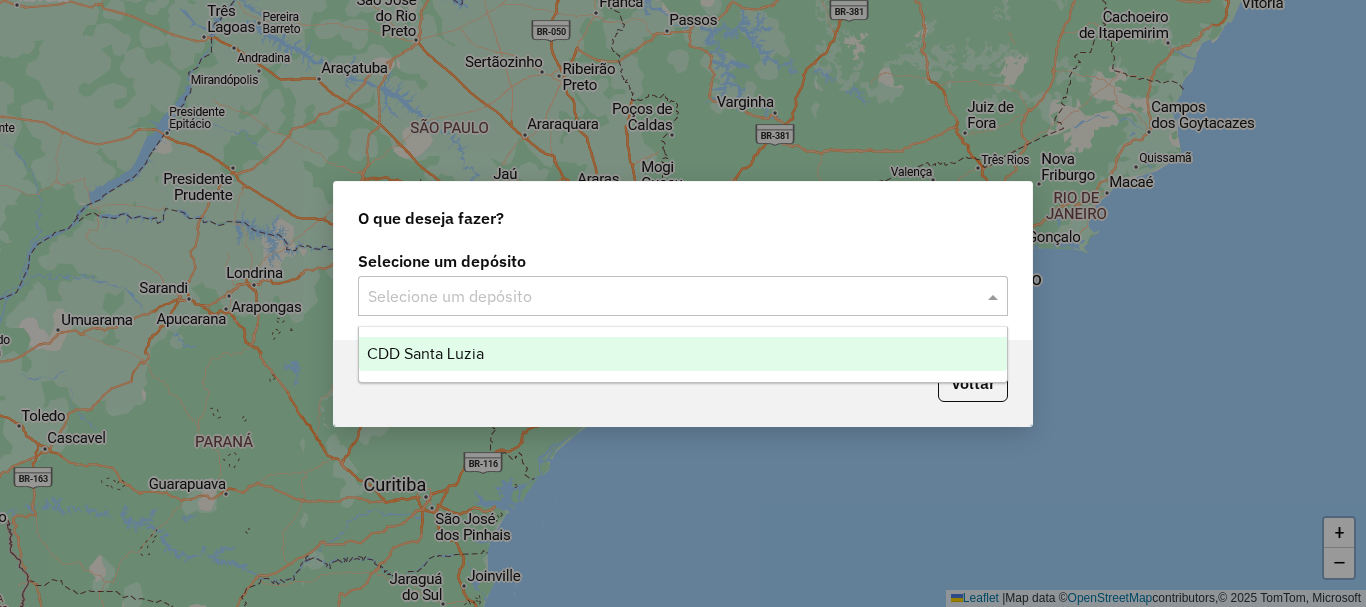 click 